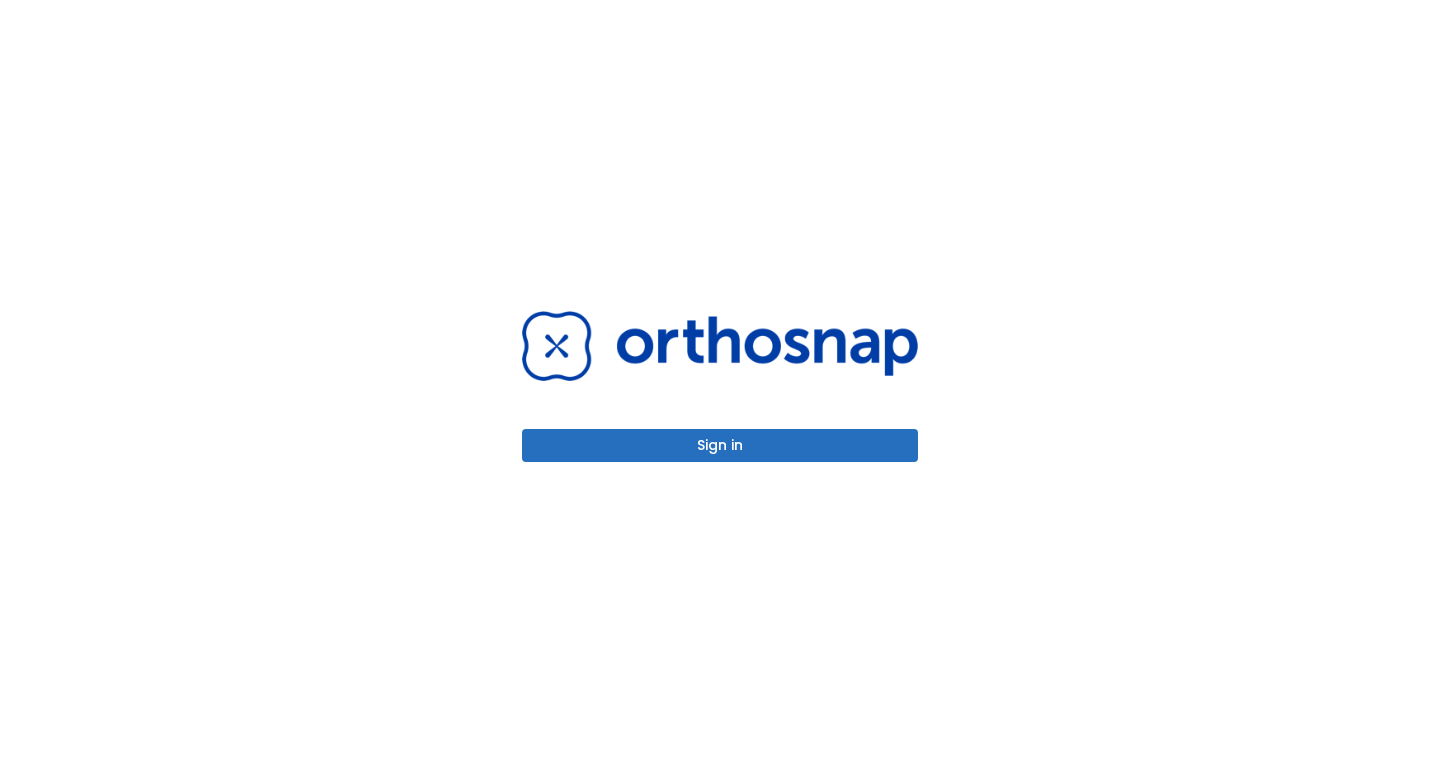 scroll, scrollTop: 0, scrollLeft: 0, axis: both 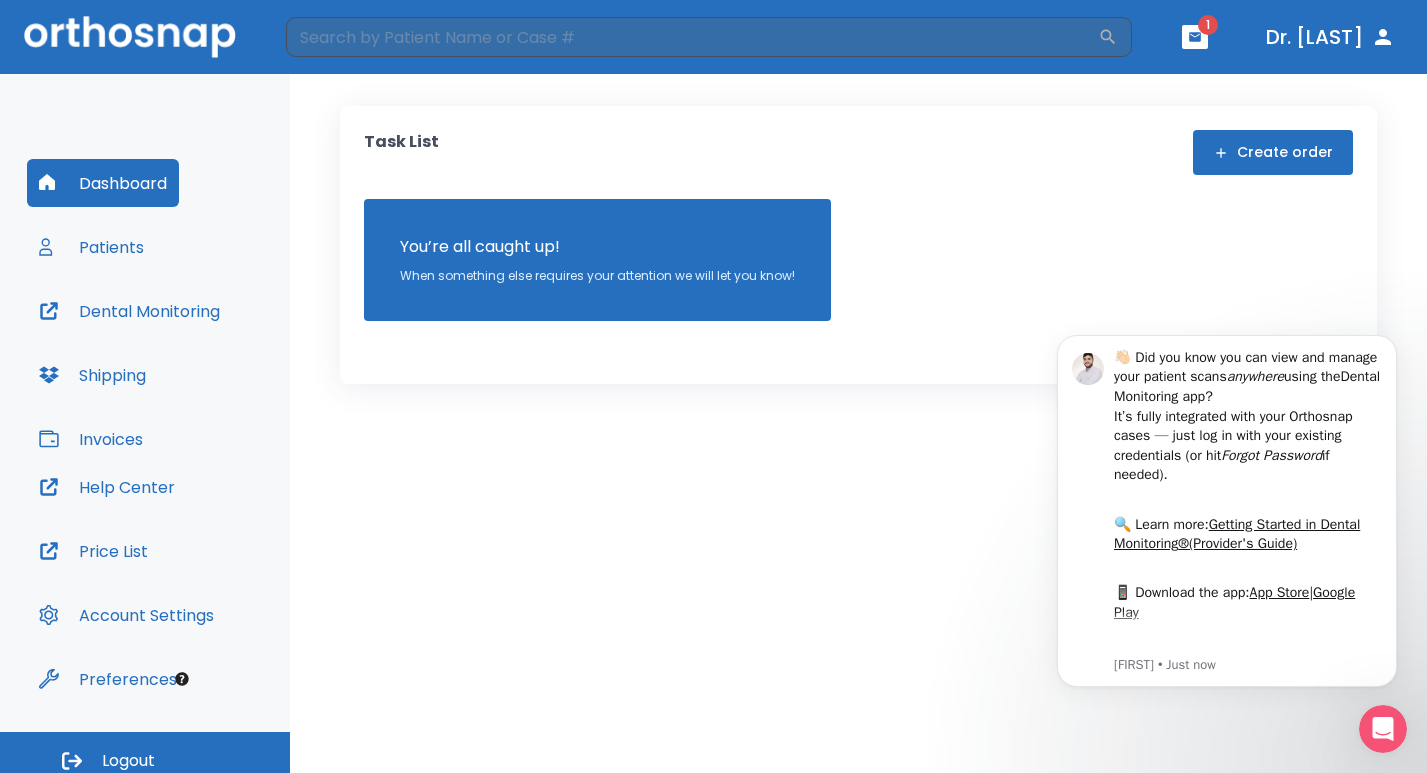 click 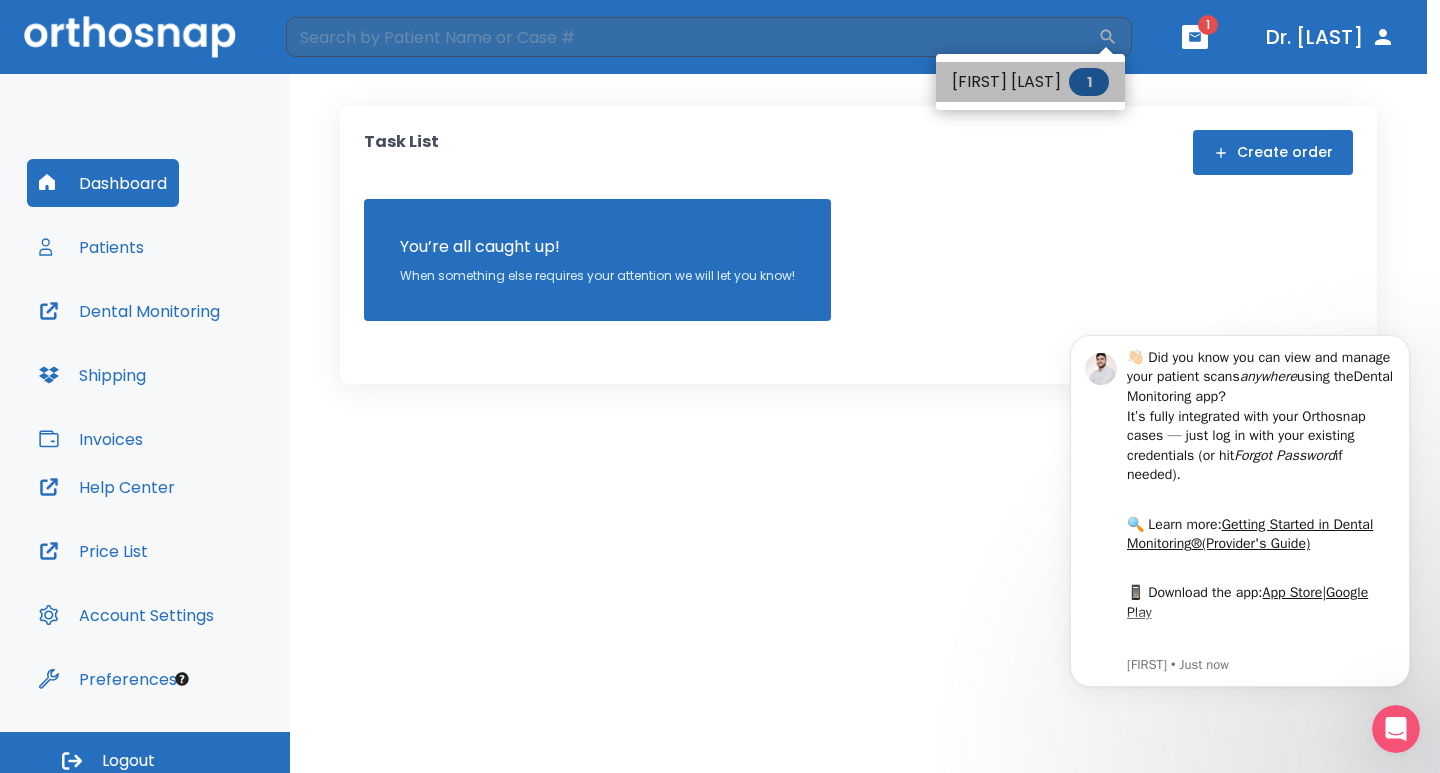 click on "Alexandra Pieper-Jones 1" at bounding box center (1030, 82) 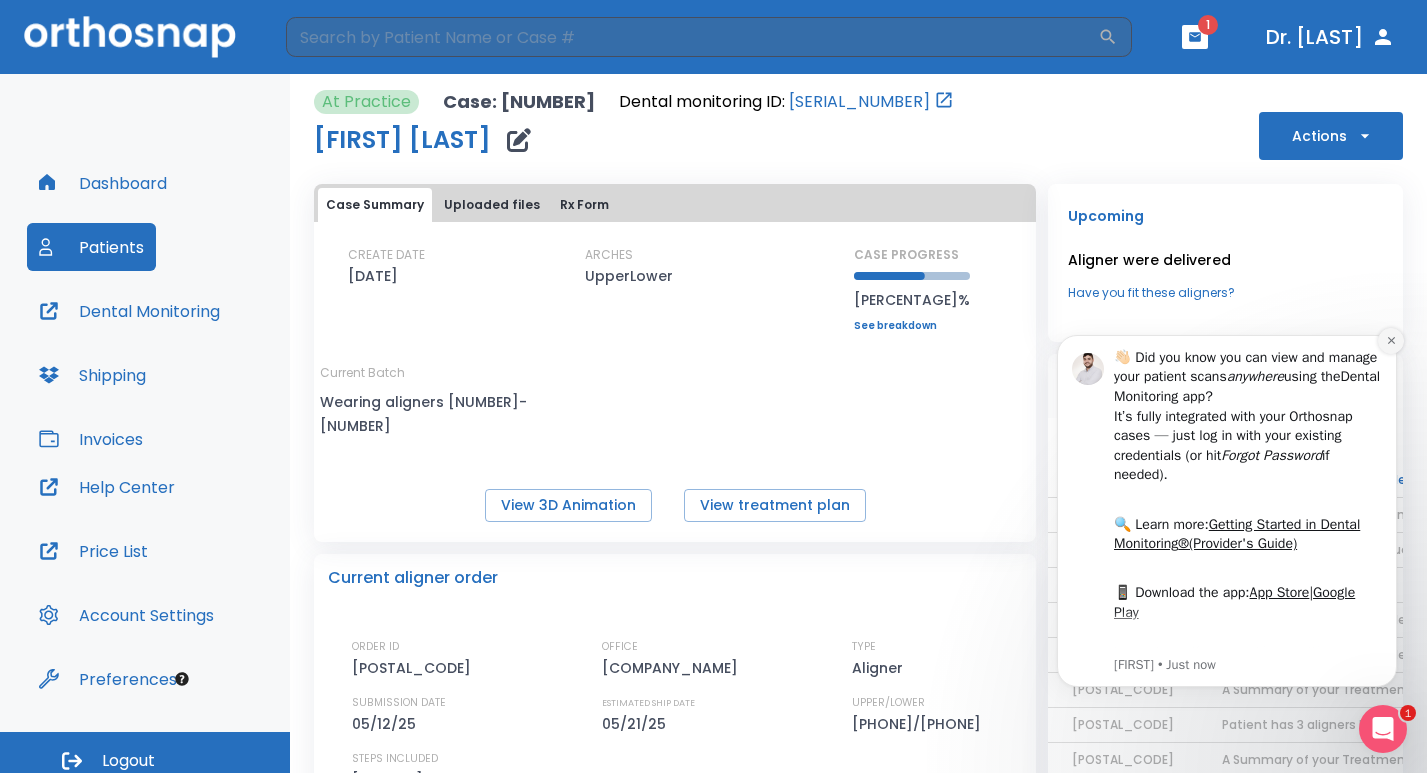 click at bounding box center (1391, 341) 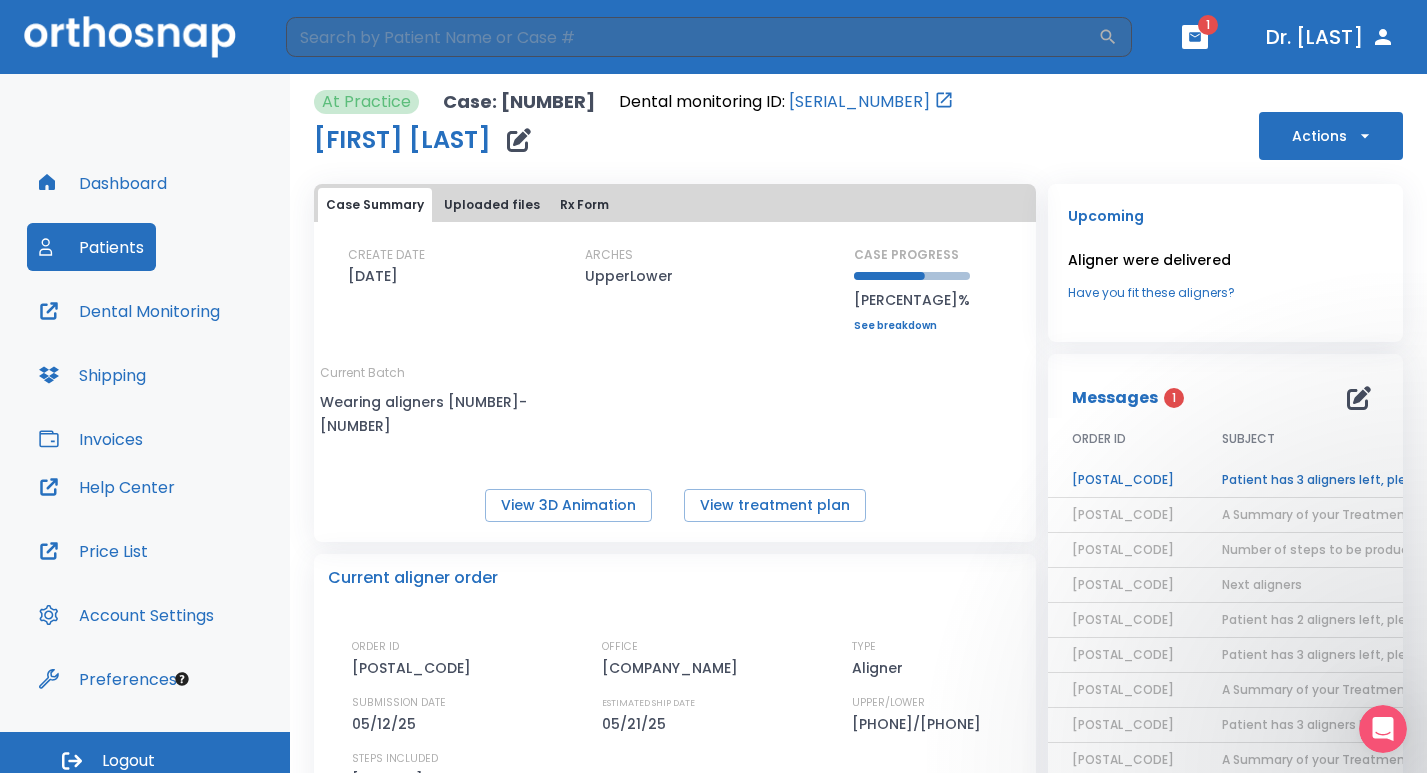 click on "Patient has 3 aligners left, please order next set!" at bounding box center [1323, 480] 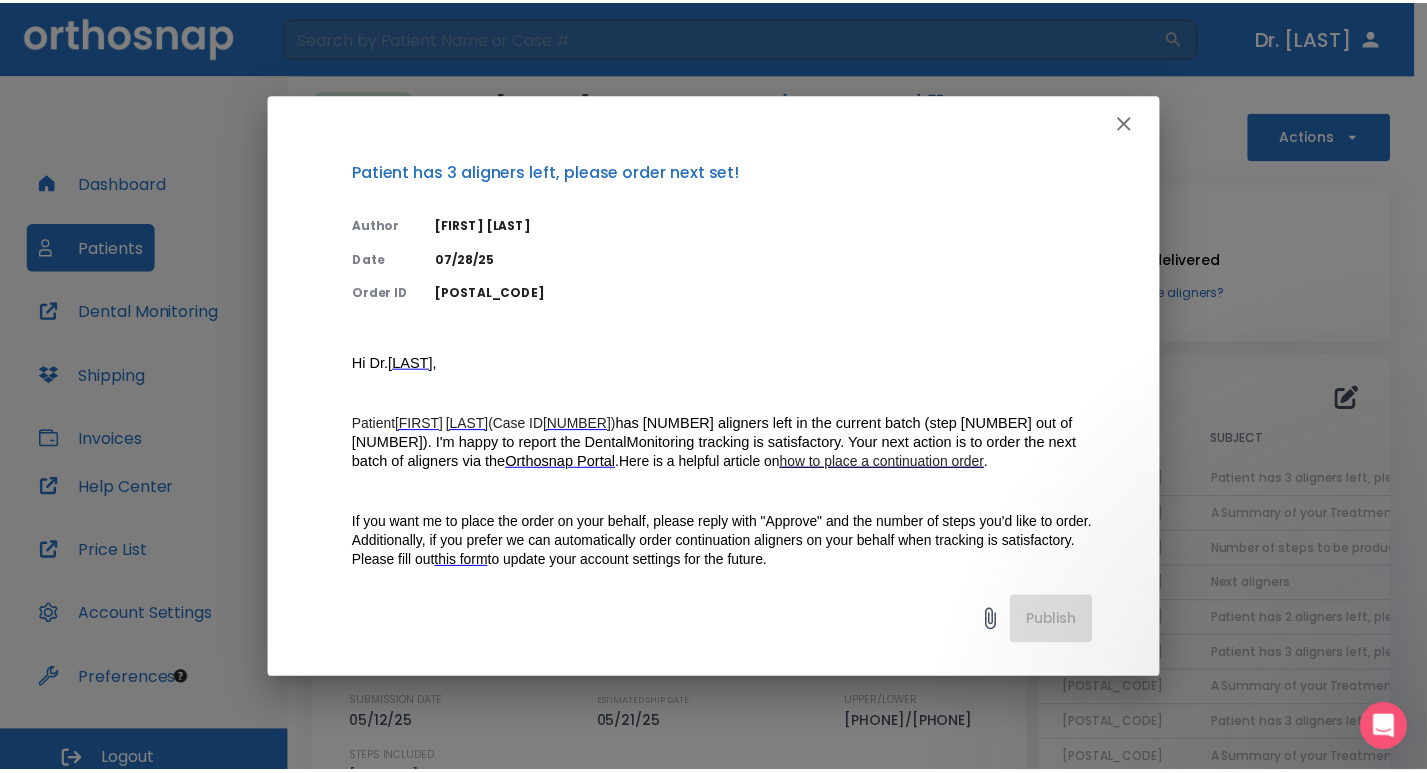scroll, scrollTop: 0, scrollLeft: 0, axis: both 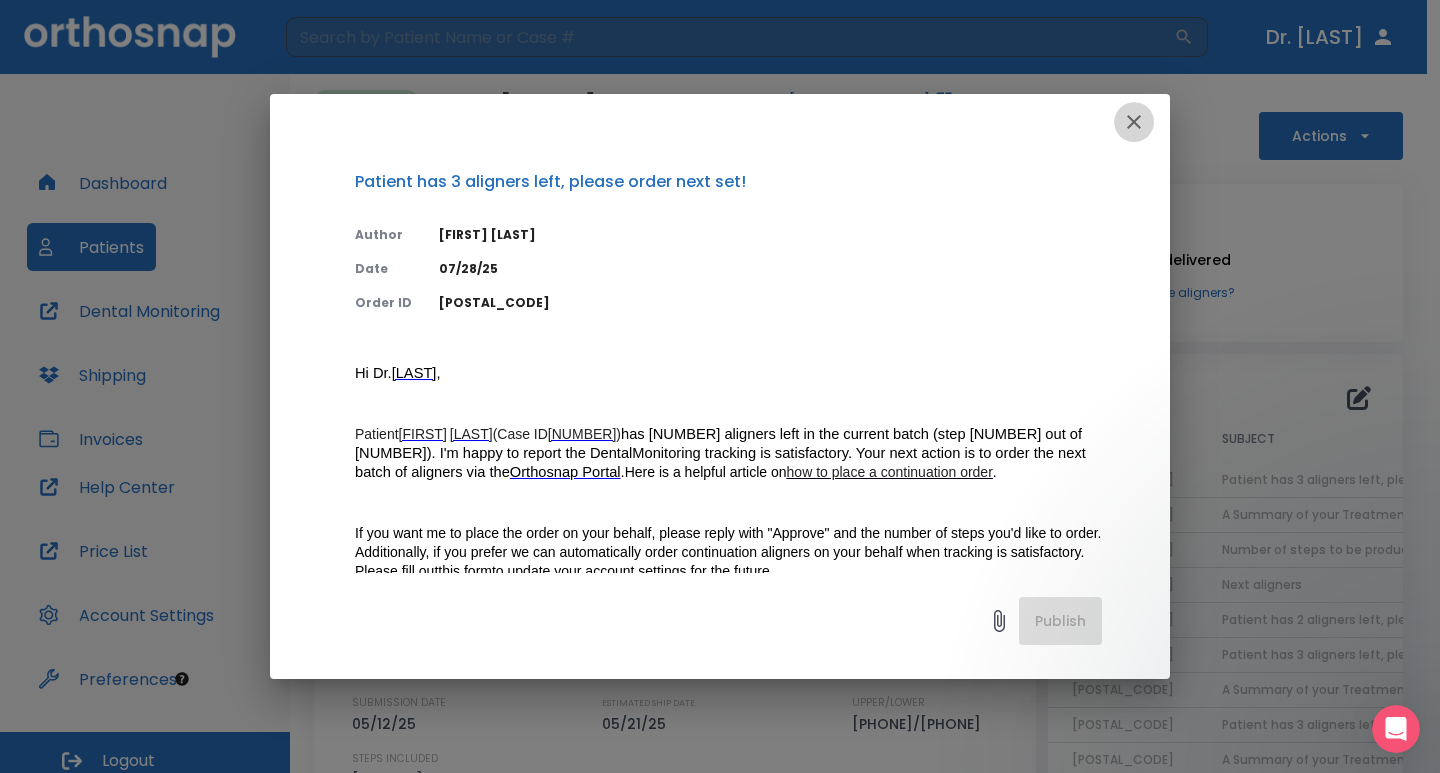 click 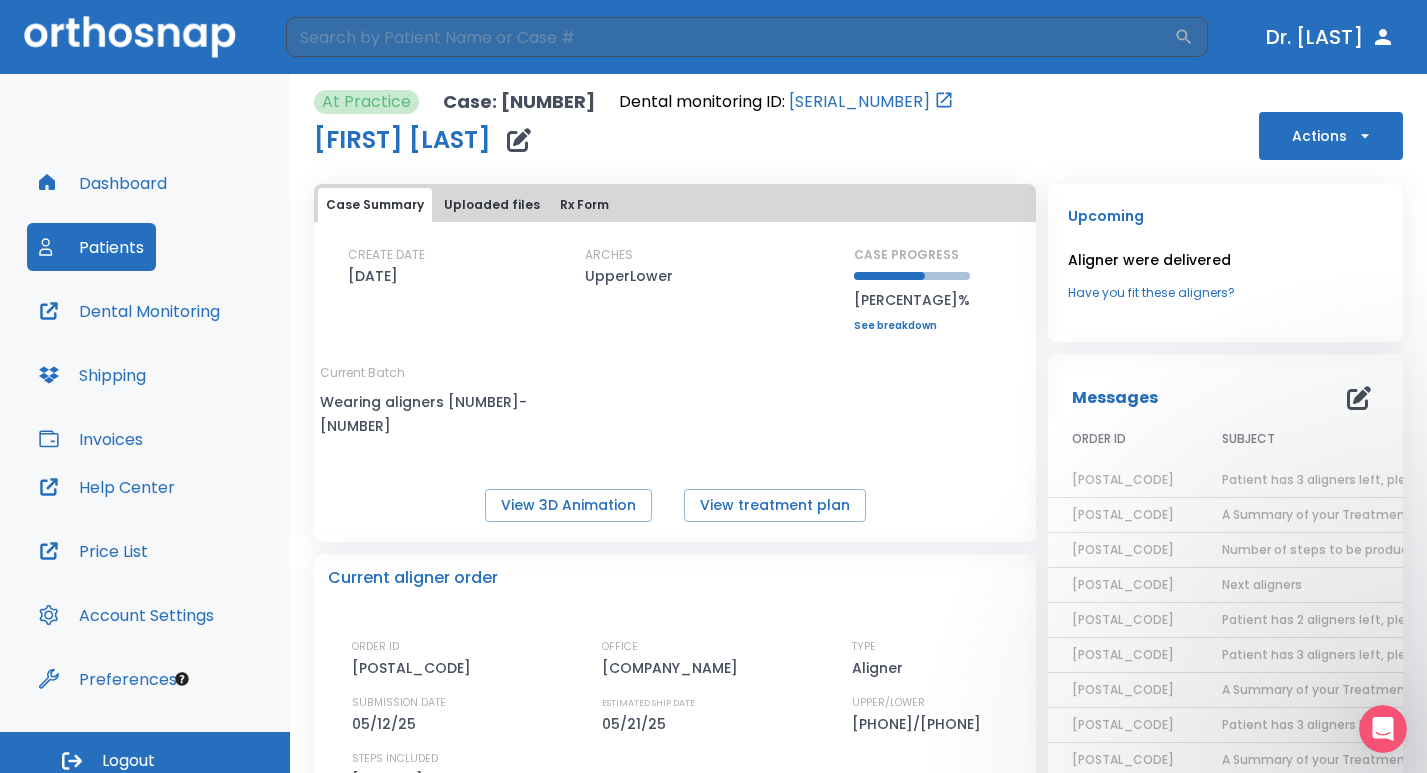 click on "Dental Monitoring" at bounding box center [129, 311] 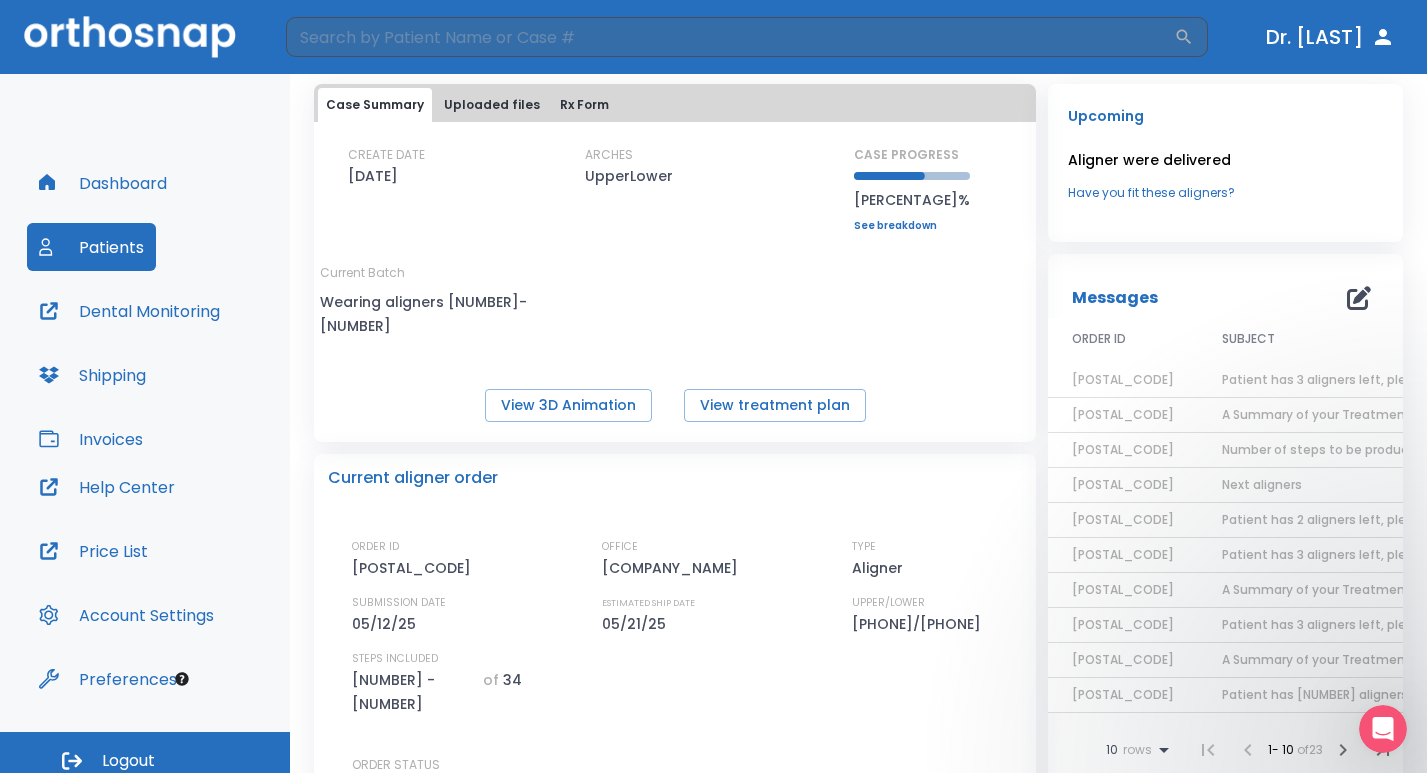 click on "Patient has 3 aligners left, please order next set!" at bounding box center (1372, 379) 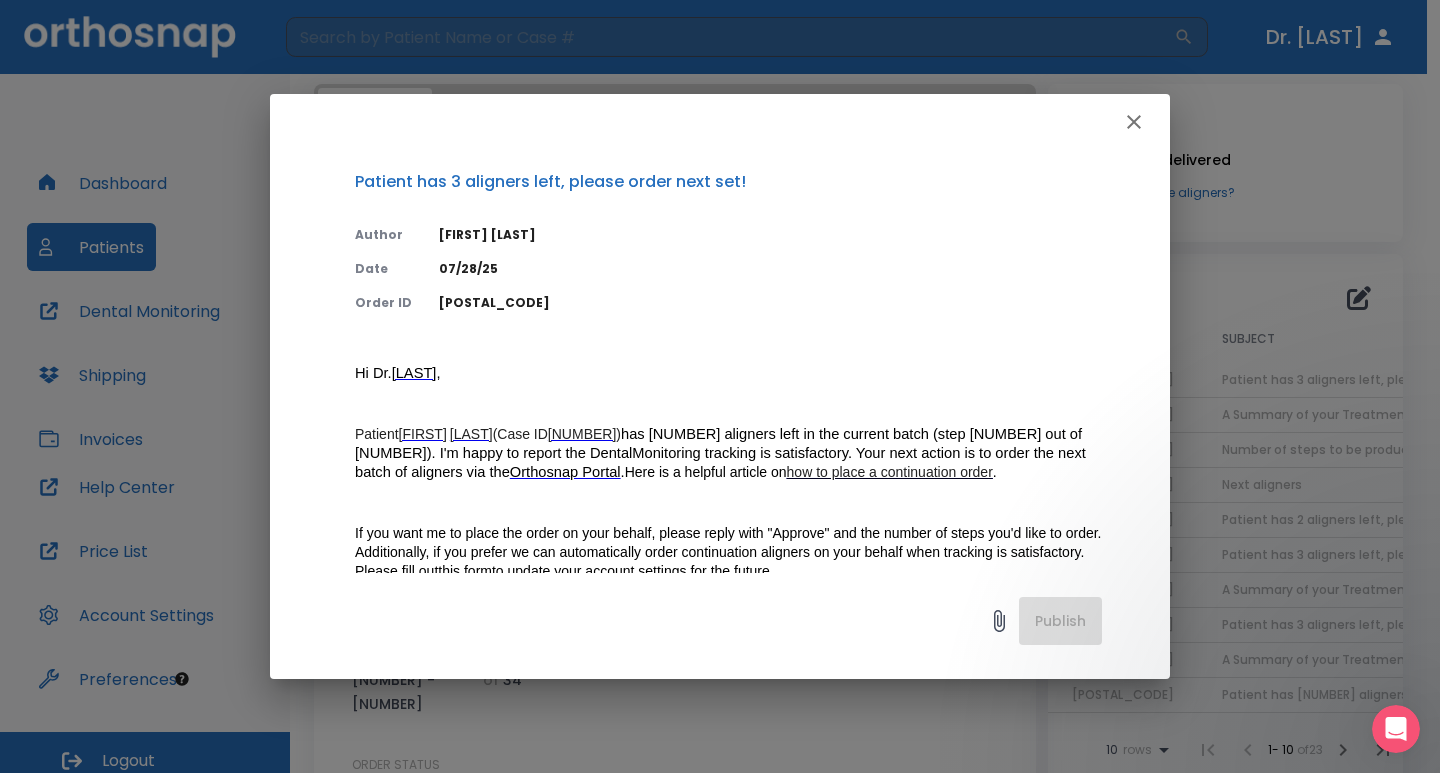 click 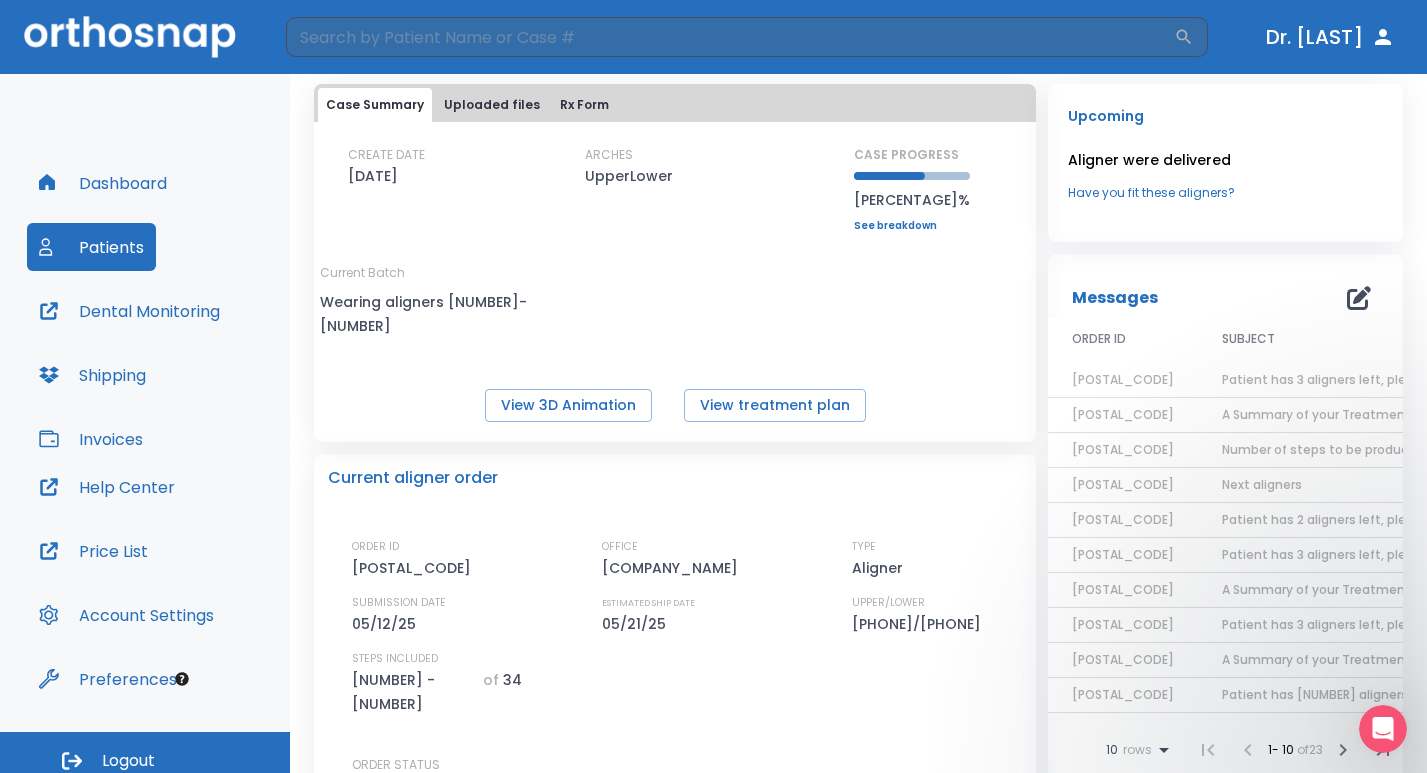 click on "Patients" at bounding box center [91, 247] 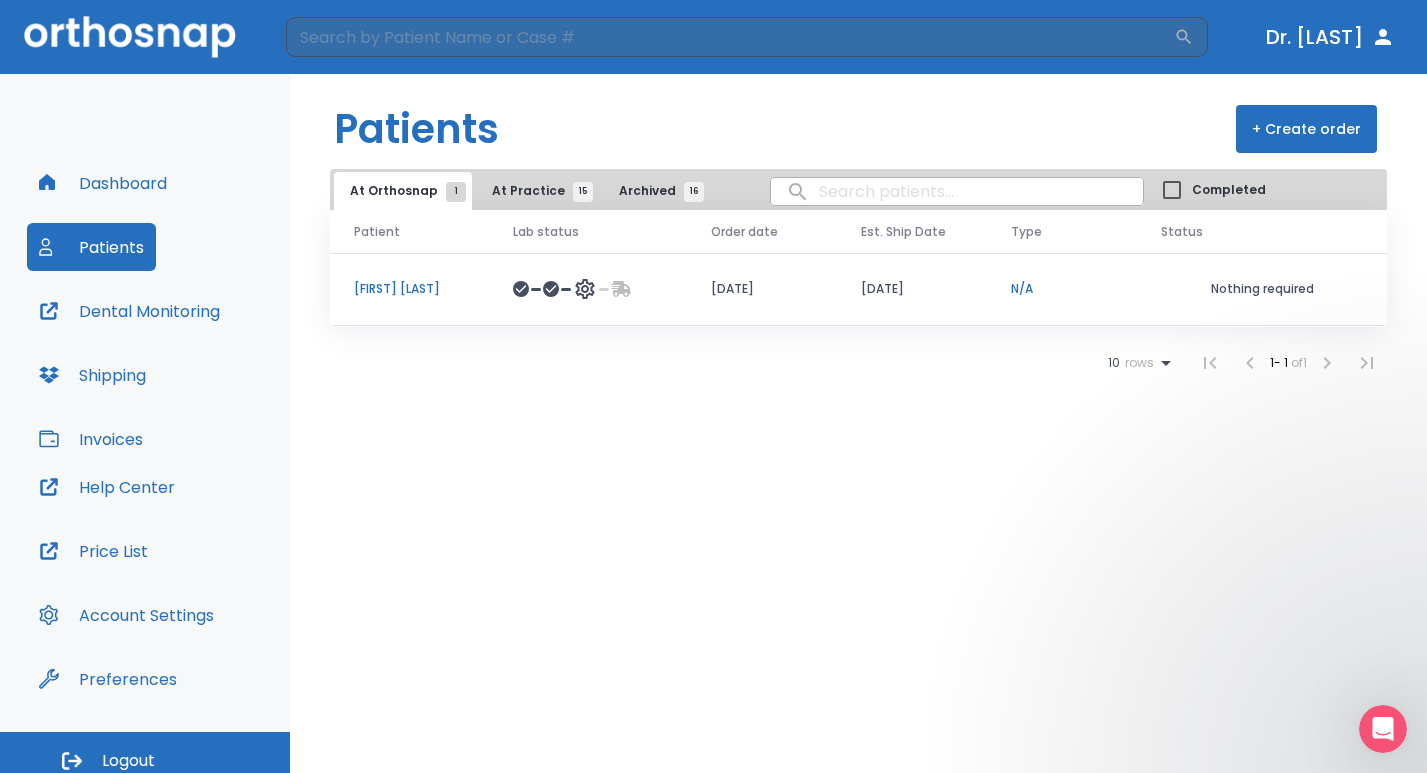 click on "[FIRST]  [LAST]" at bounding box center (409, 289) 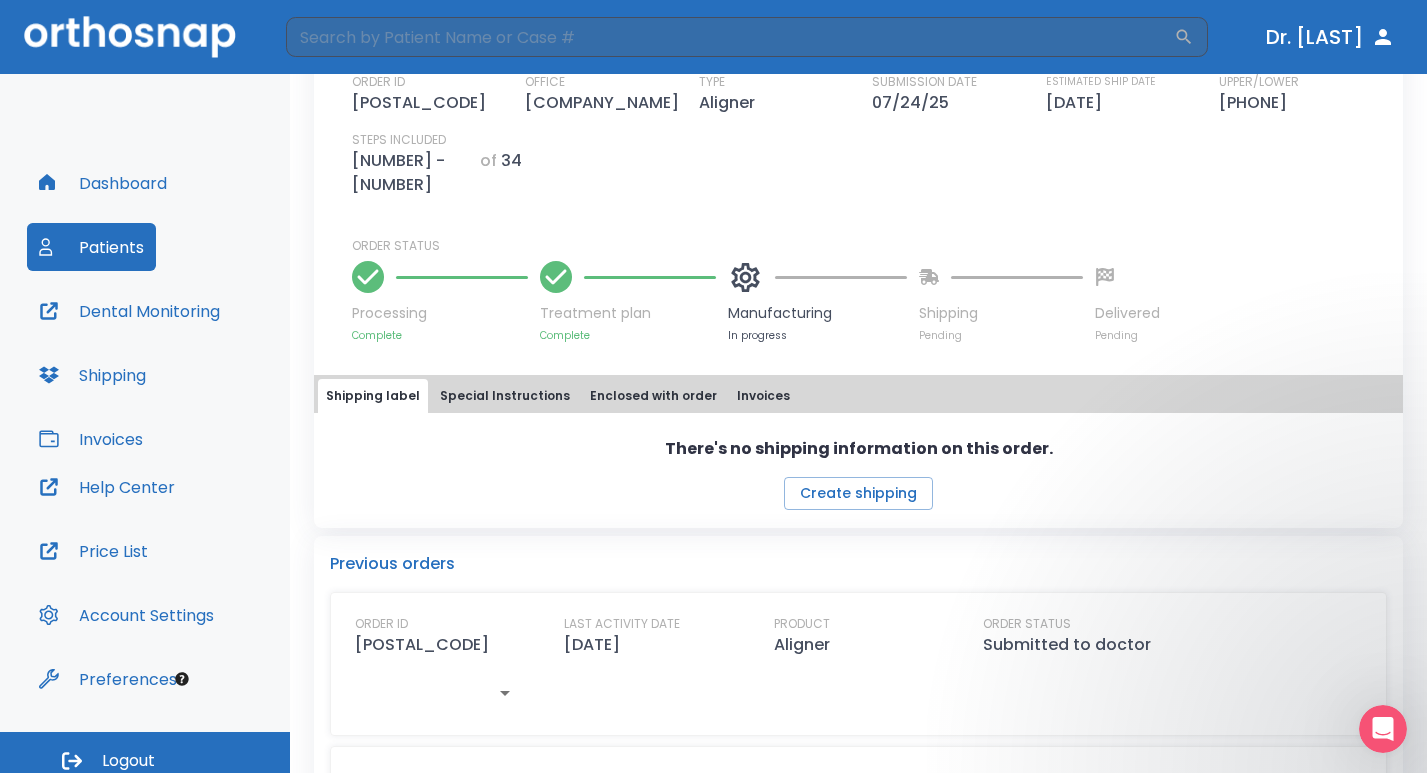 scroll, scrollTop: 600, scrollLeft: 0, axis: vertical 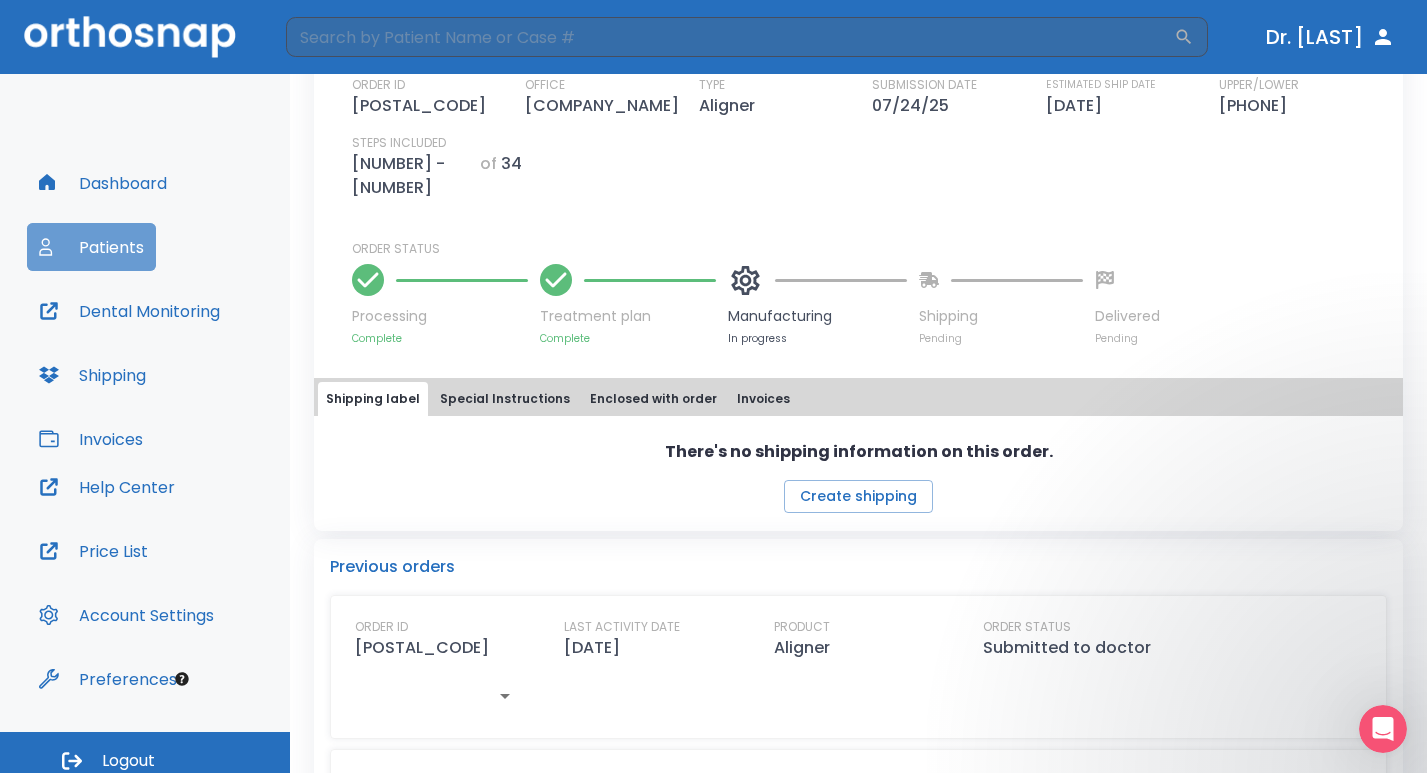 click on "Patients" at bounding box center (91, 247) 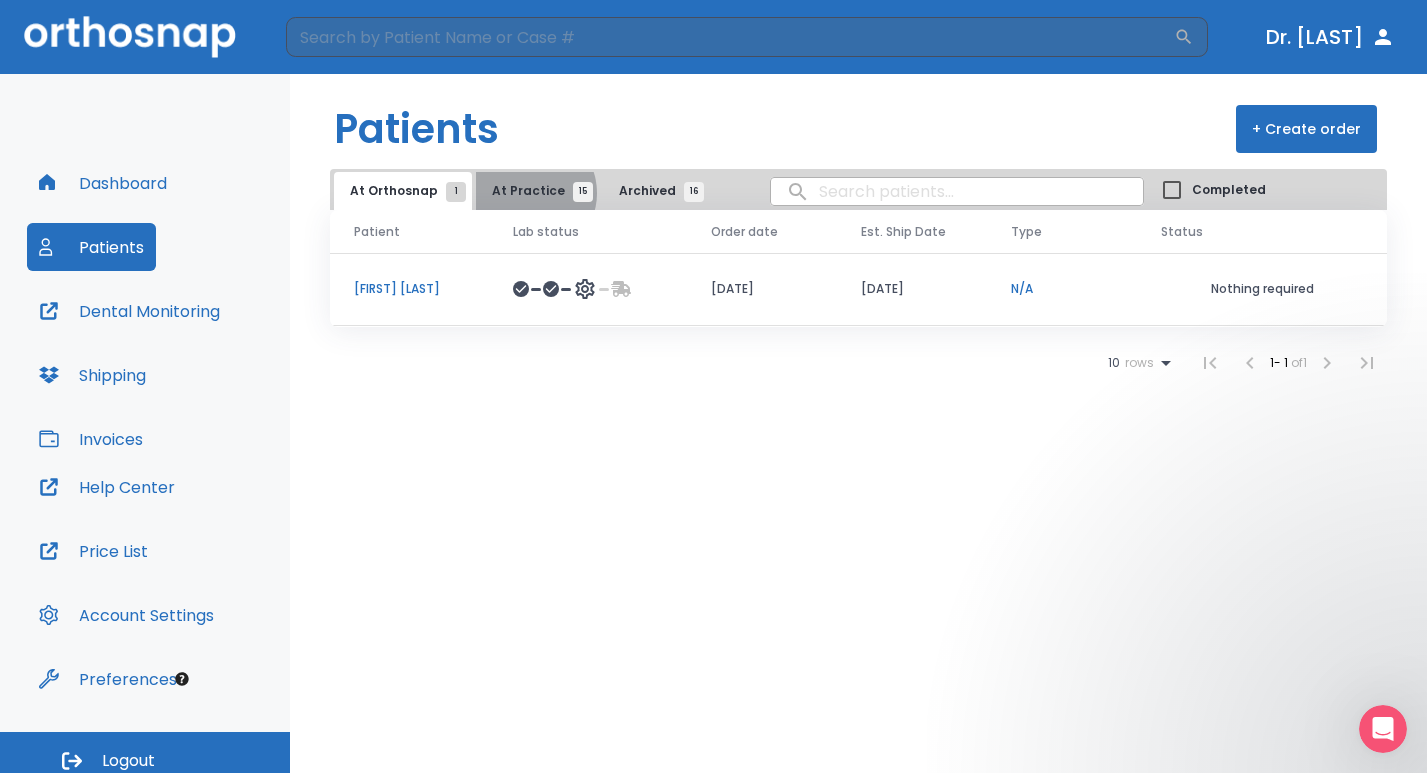 click on "At Practice 15" at bounding box center [537, 191] 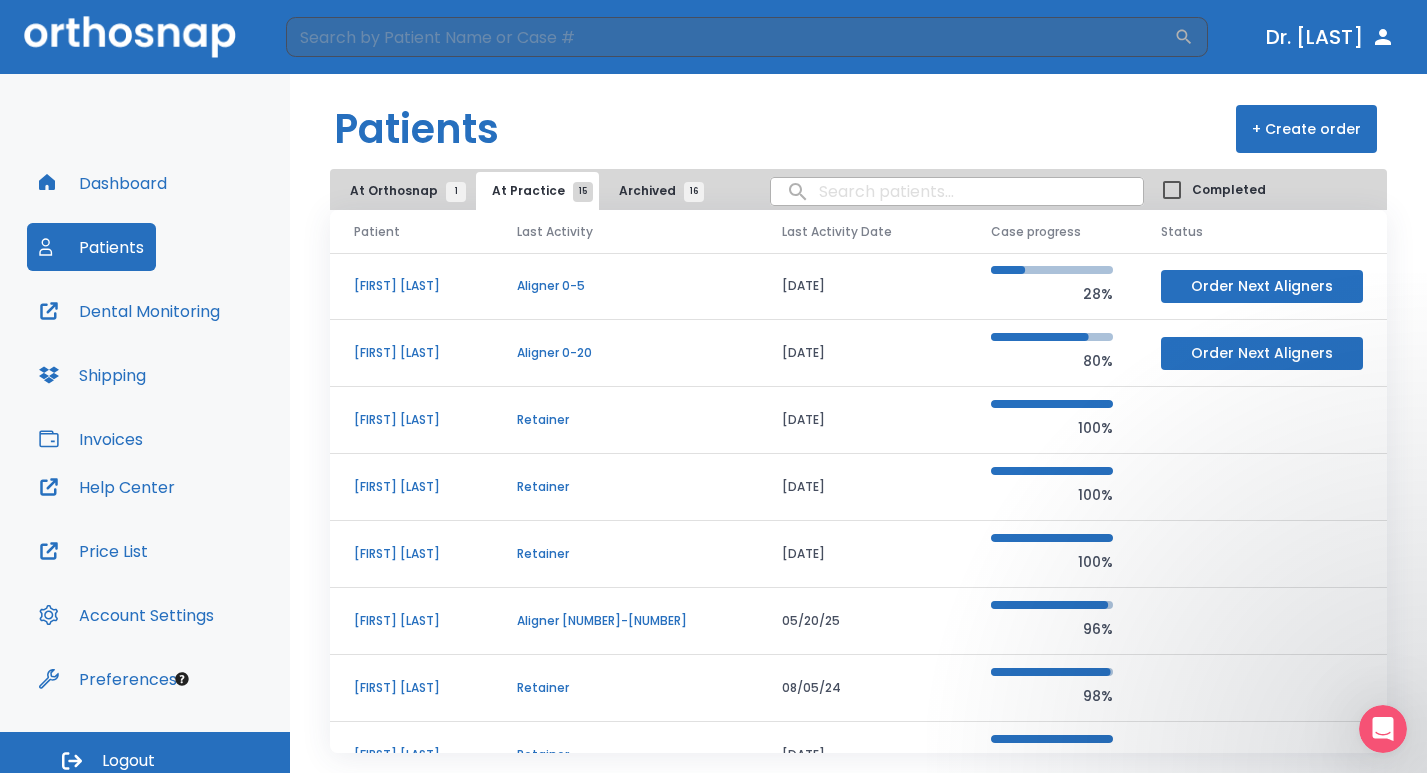 click on "[FIRST] [LAST]" at bounding box center (411, 621) 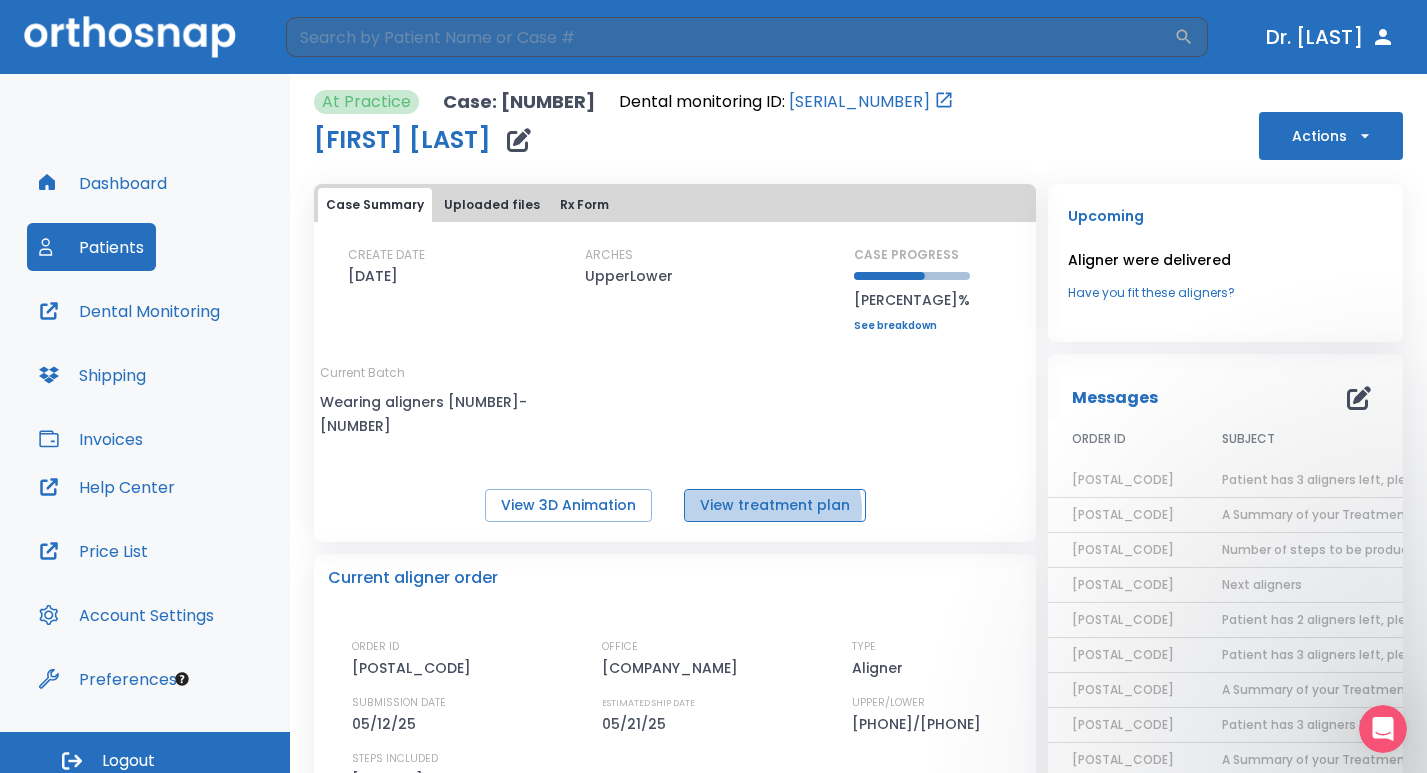 click on "View treatment plan" at bounding box center [775, 505] 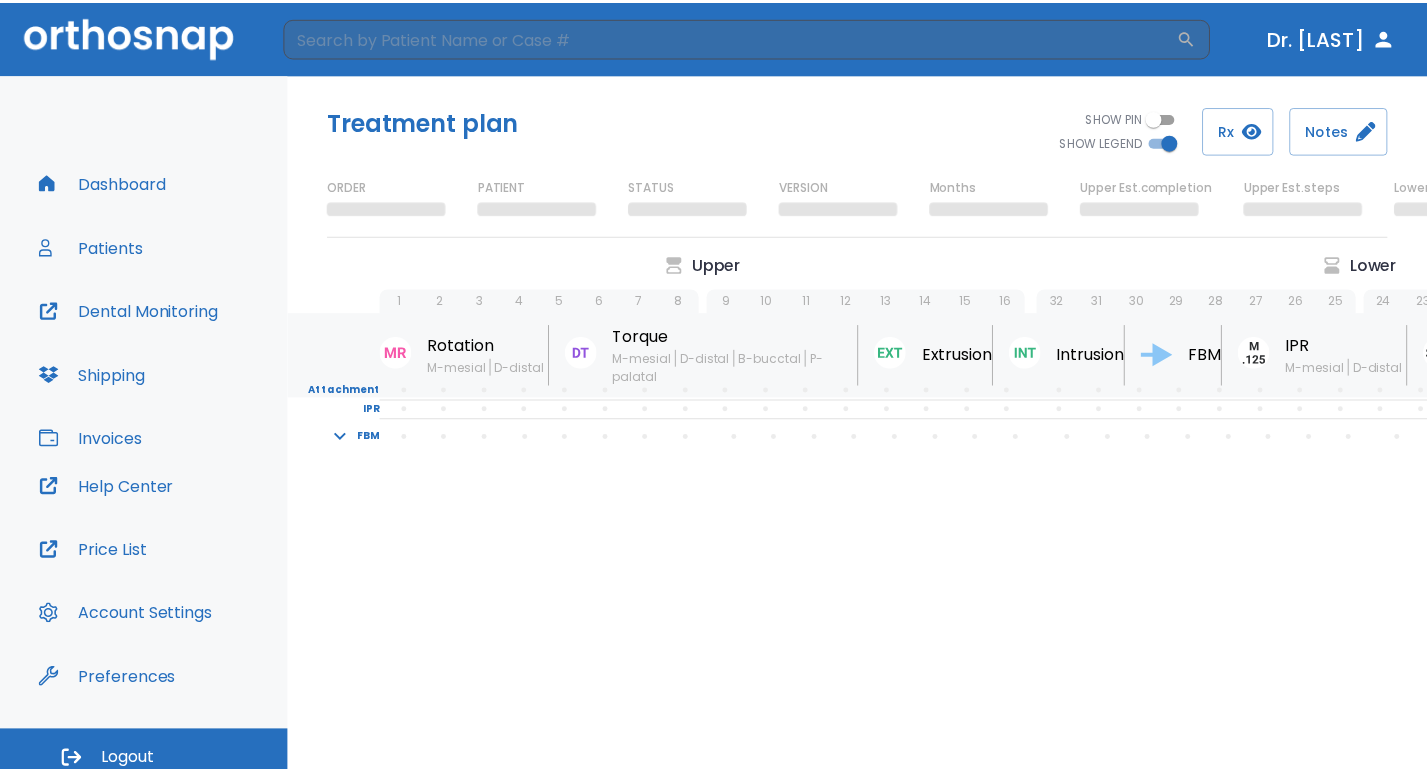 scroll, scrollTop: 0, scrollLeft: 0, axis: both 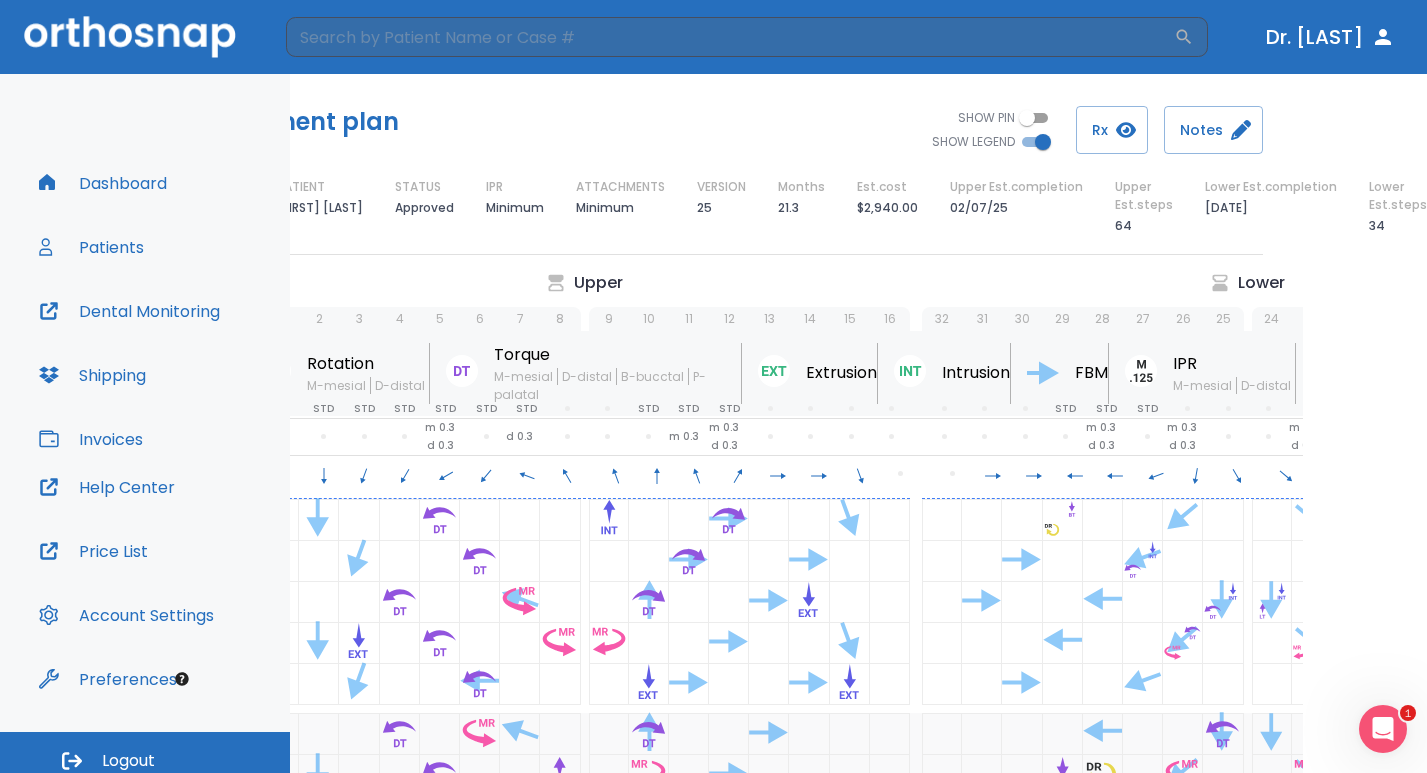 click on "Patients" at bounding box center (91, 247) 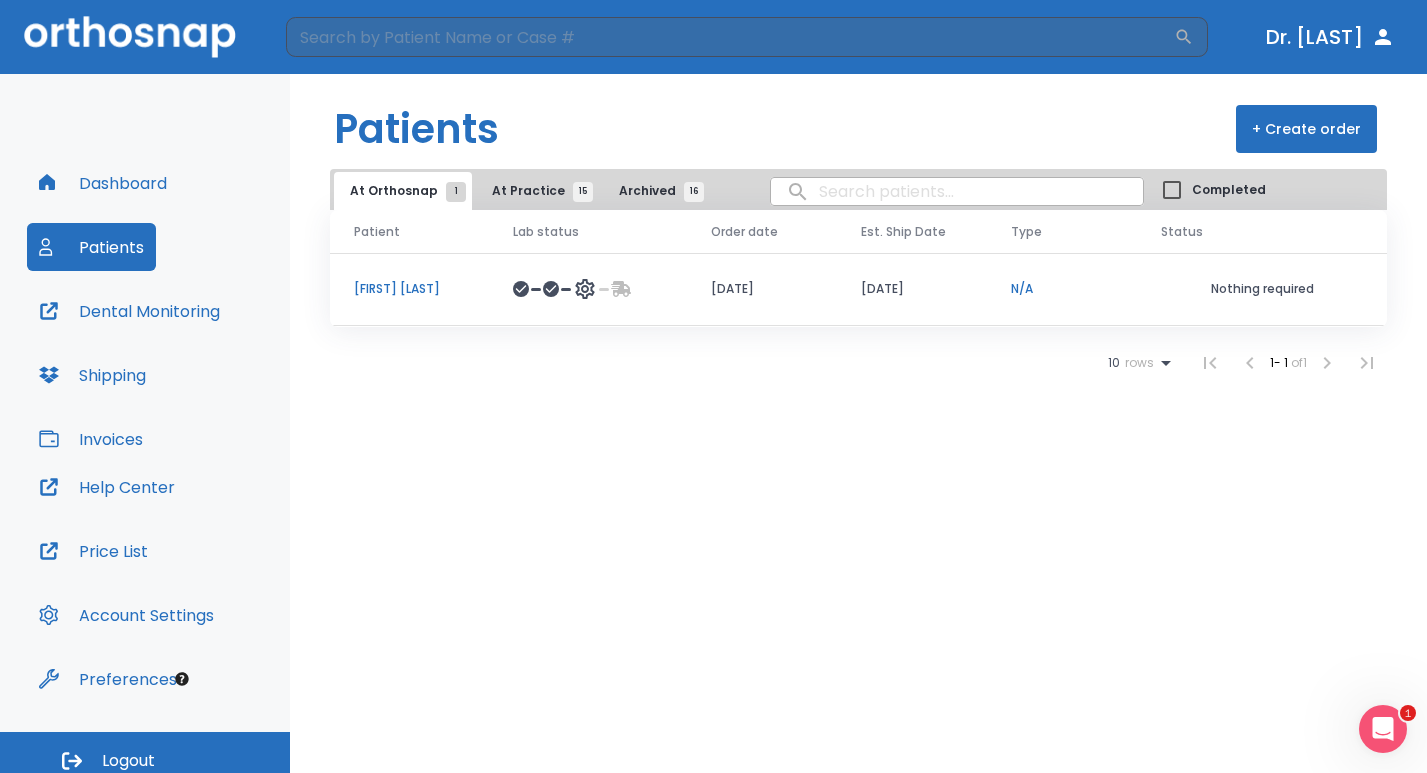 click on "At Practice 15" at bounding box center (537, 191) 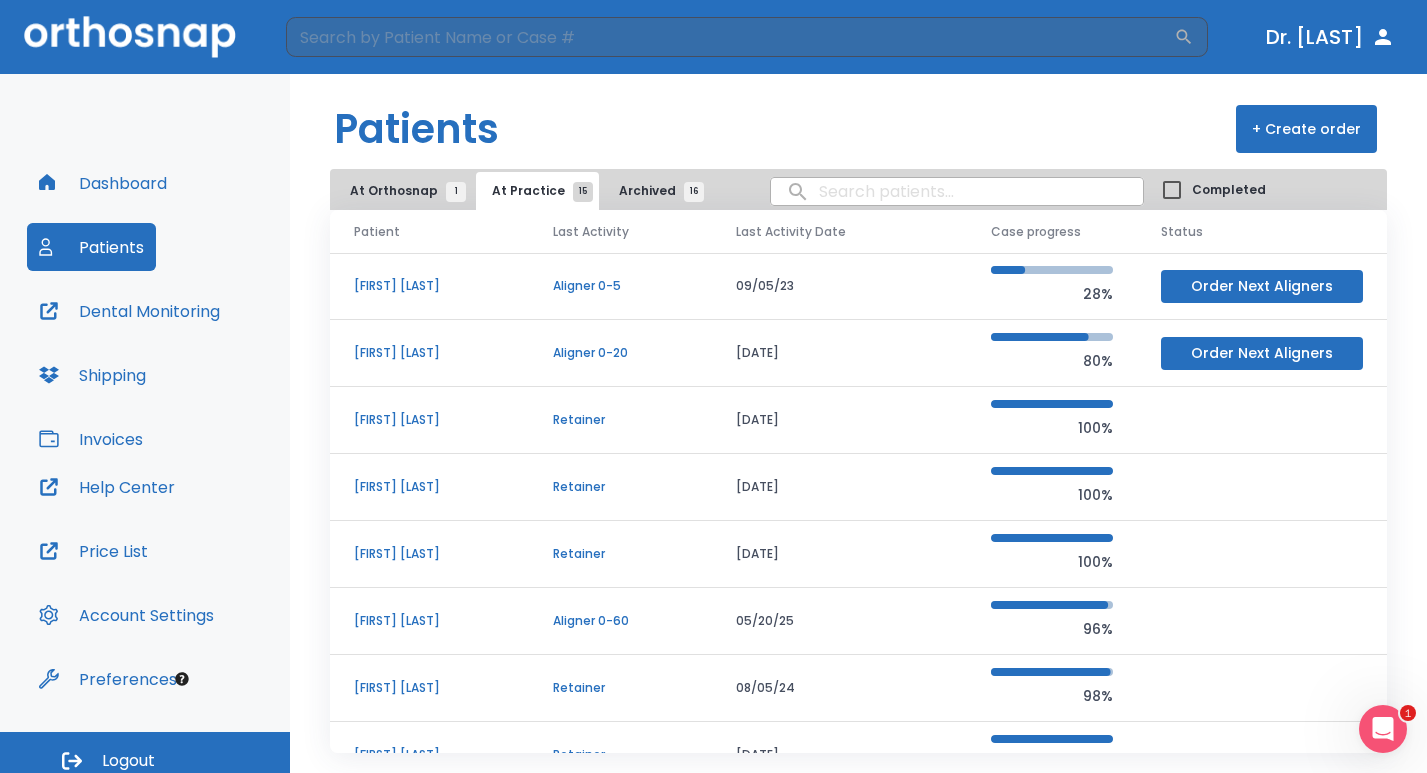 click on "[FIRST] [LAST]" at bounding box center (429, 621) 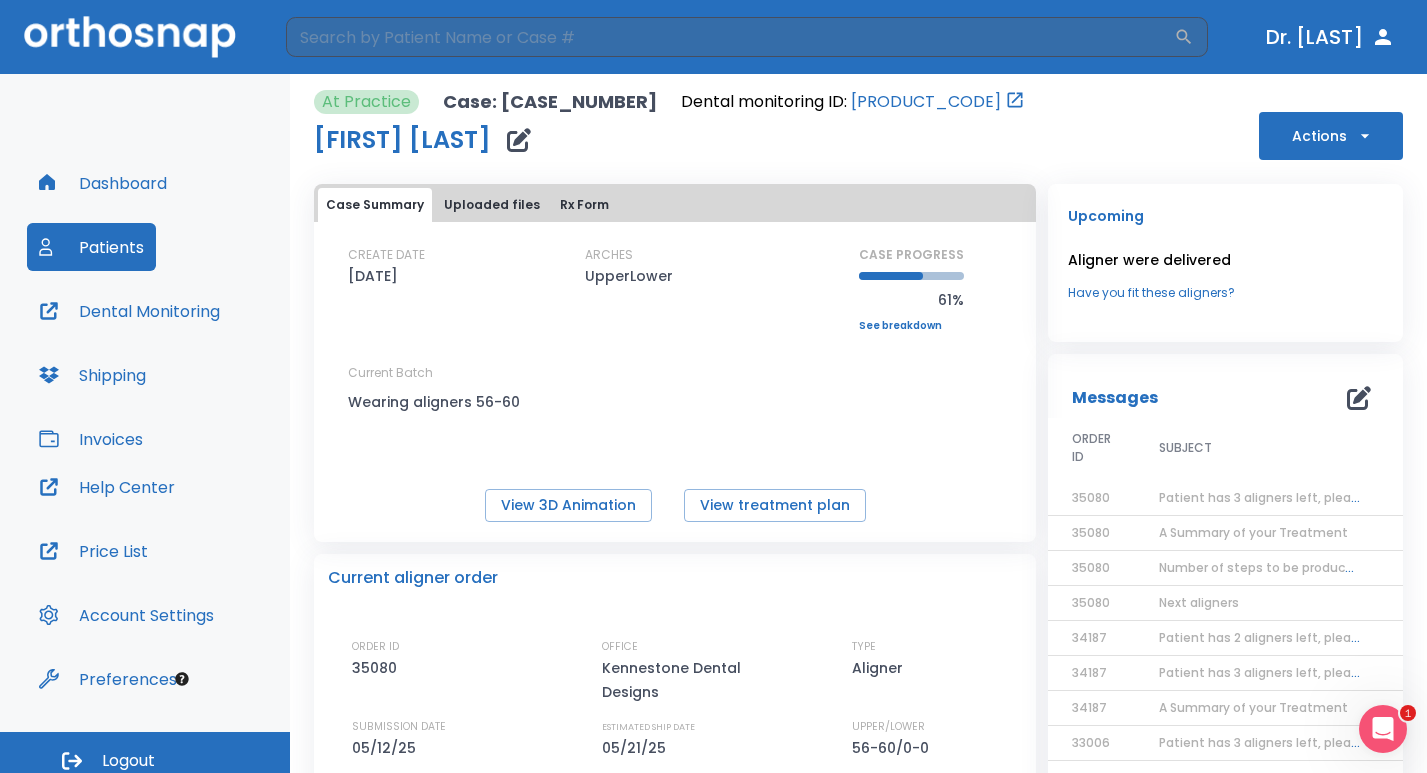 click 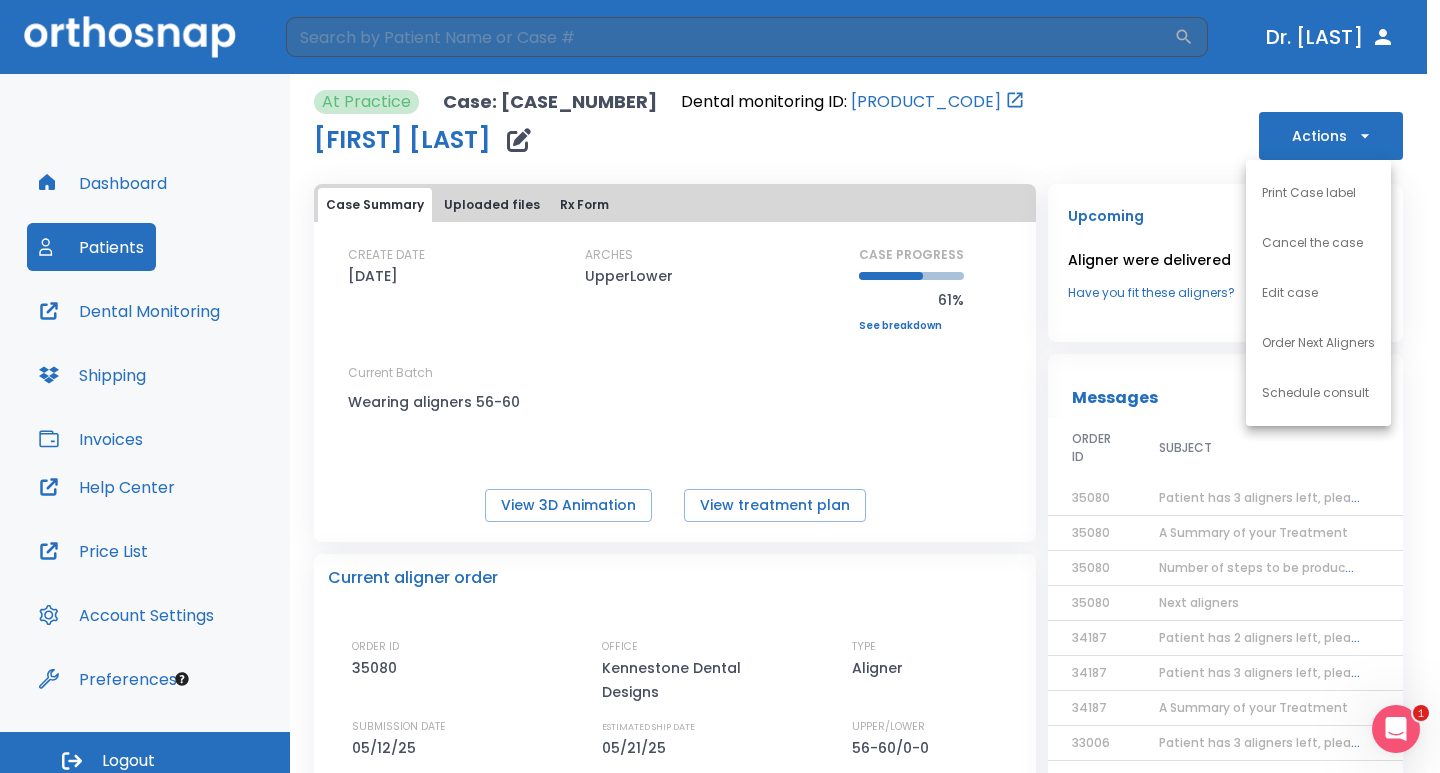 click at bounding box center (720, 386) 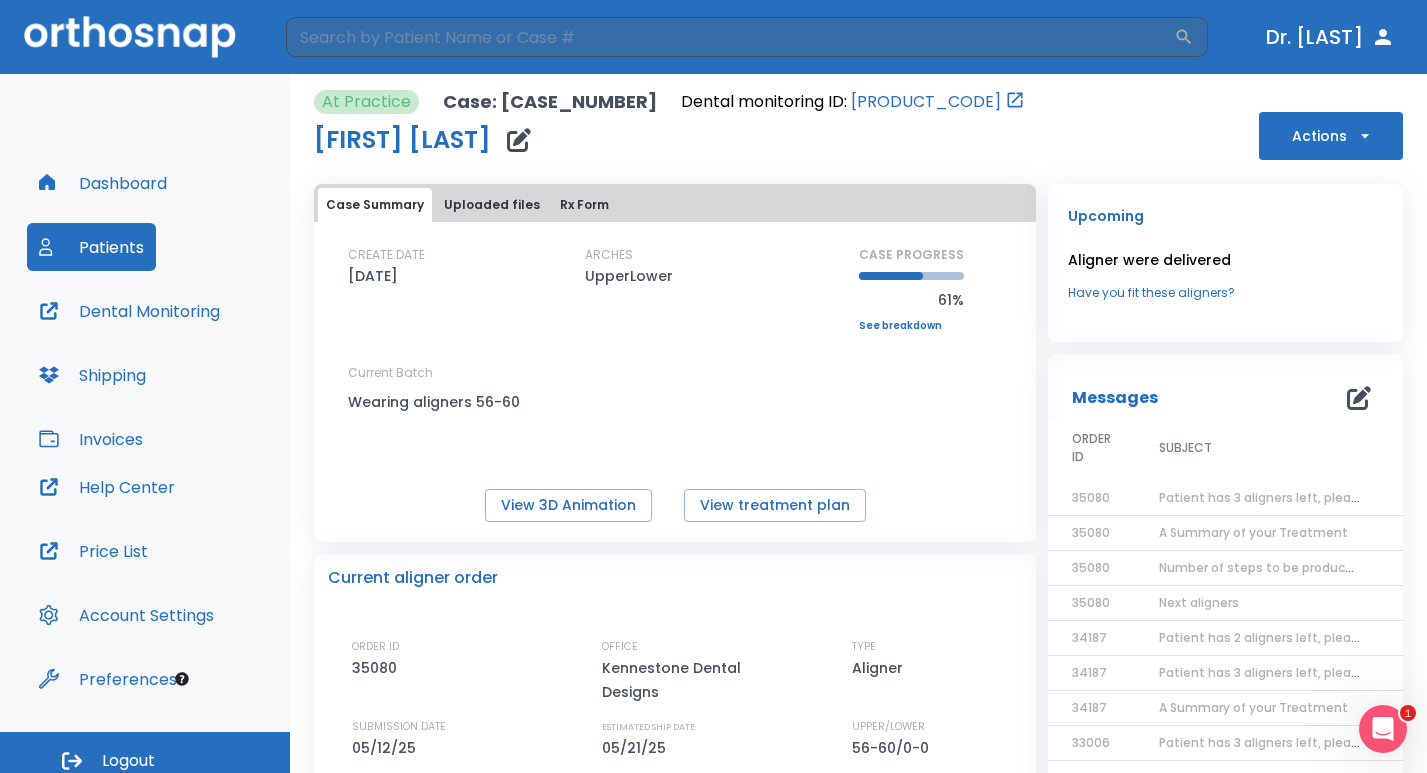 click on "Patient has 3 aligners left, please order next set!" at bounding box center (1309, 497) 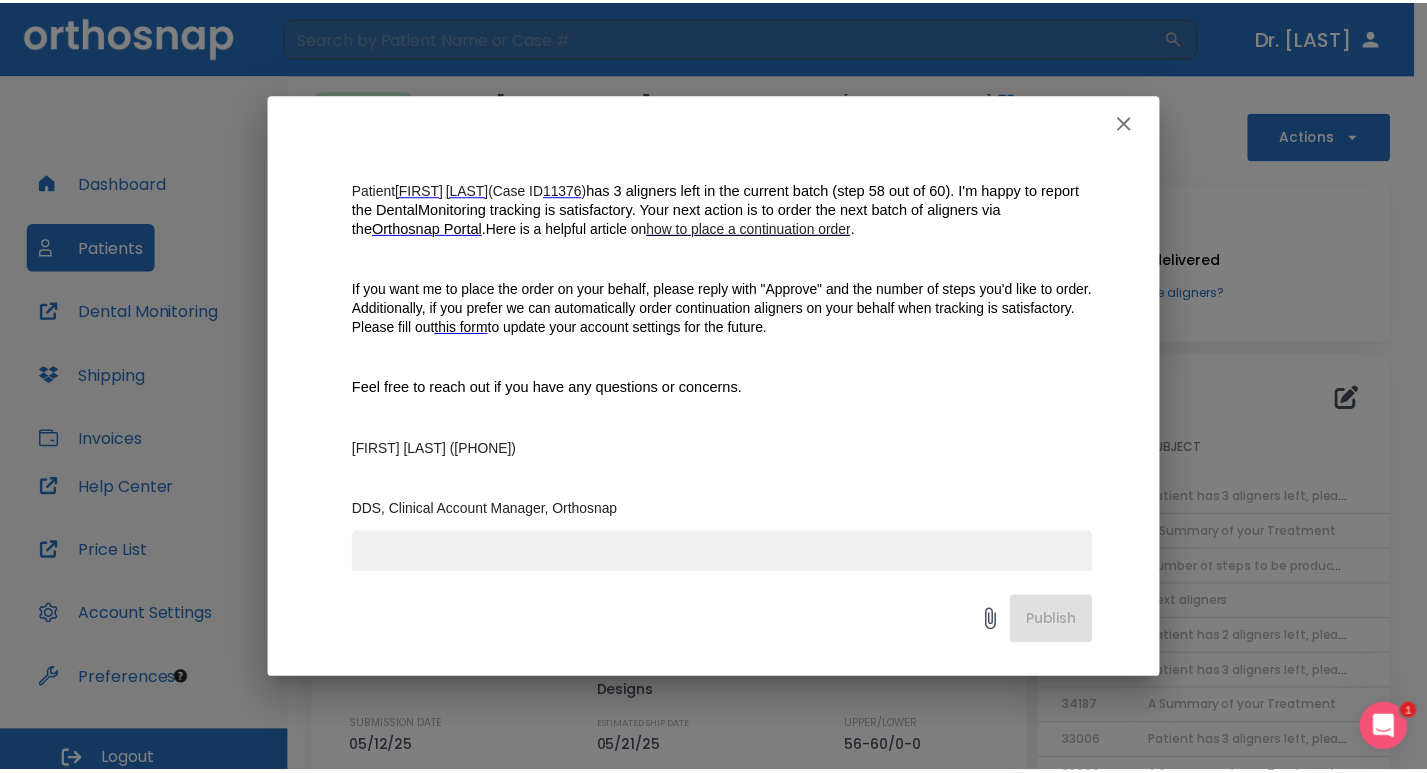 scroll, scrollTop: 0, scrollLeft: 0, axis: both 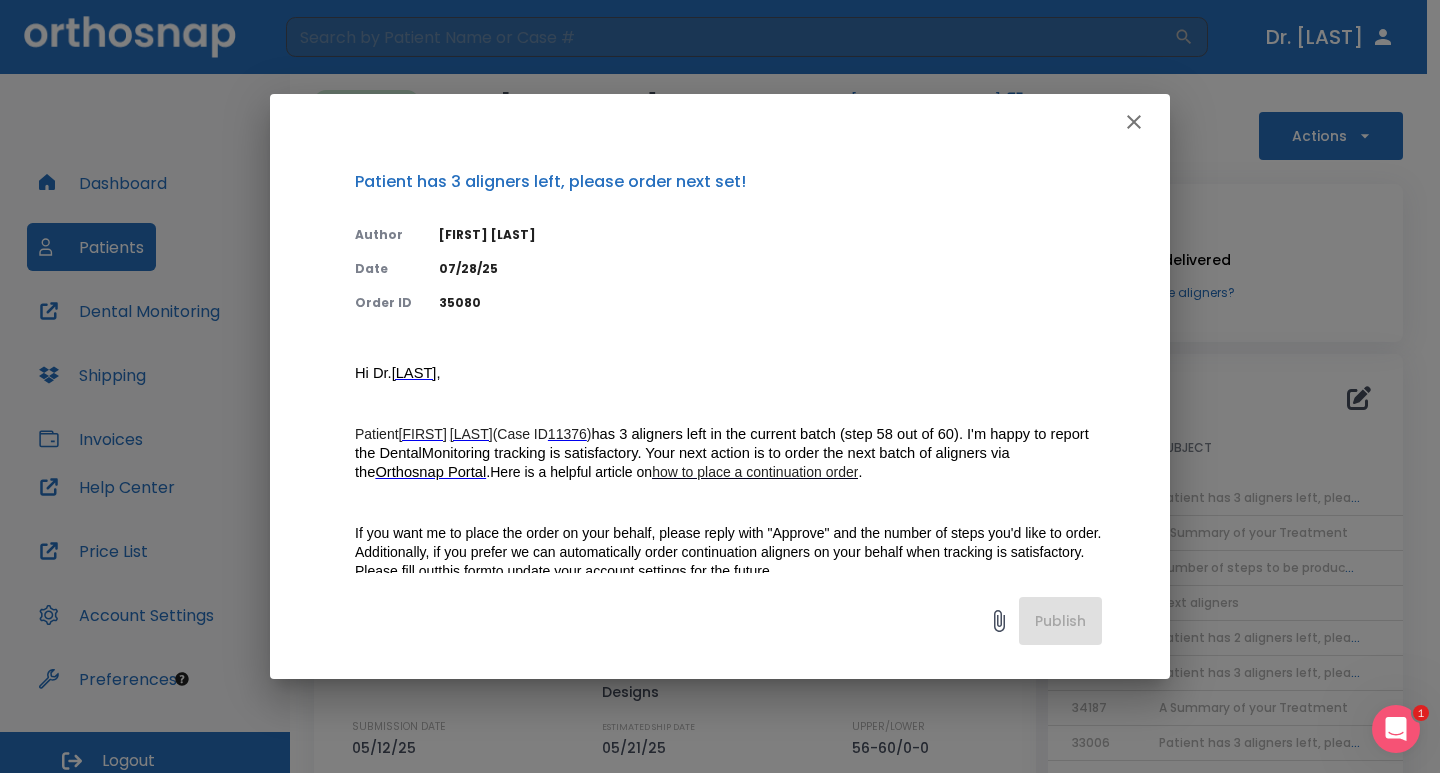 click 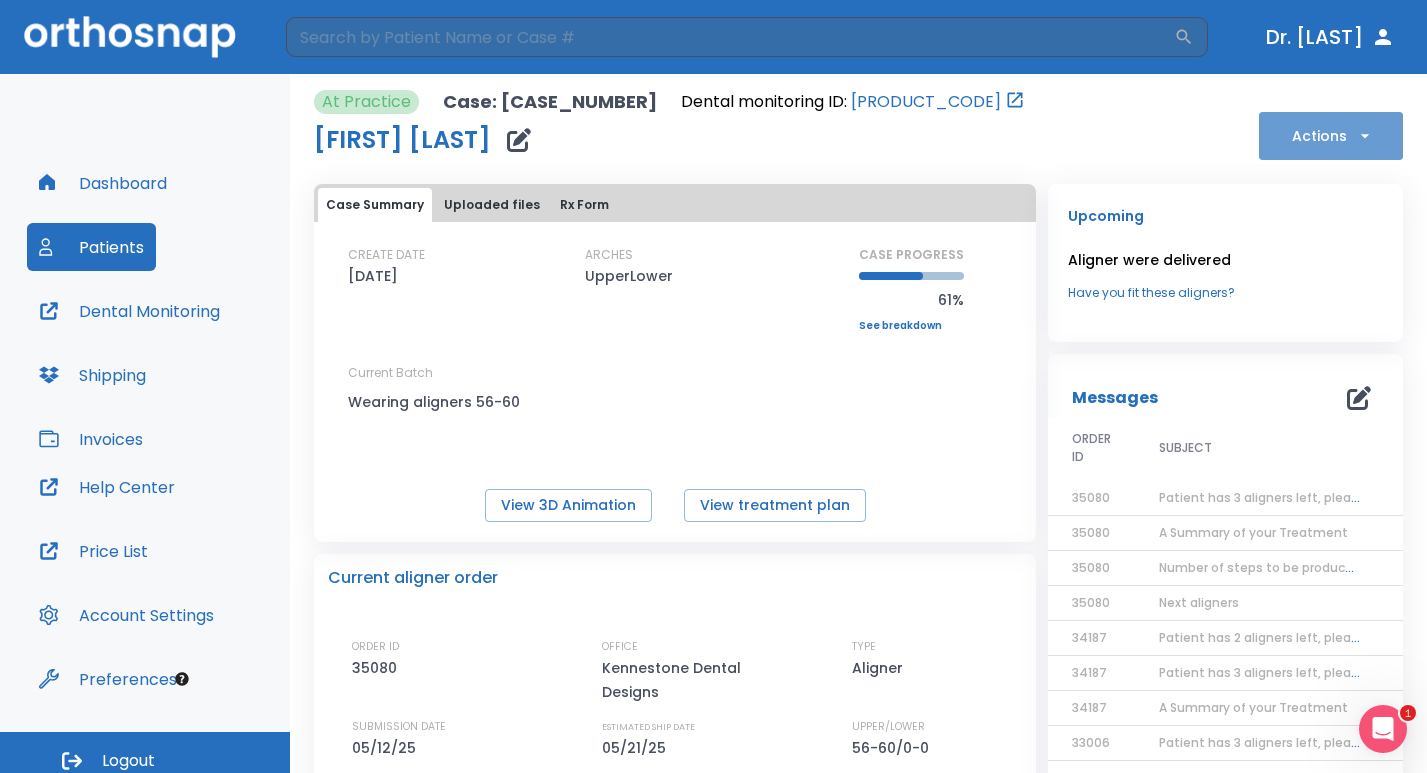click 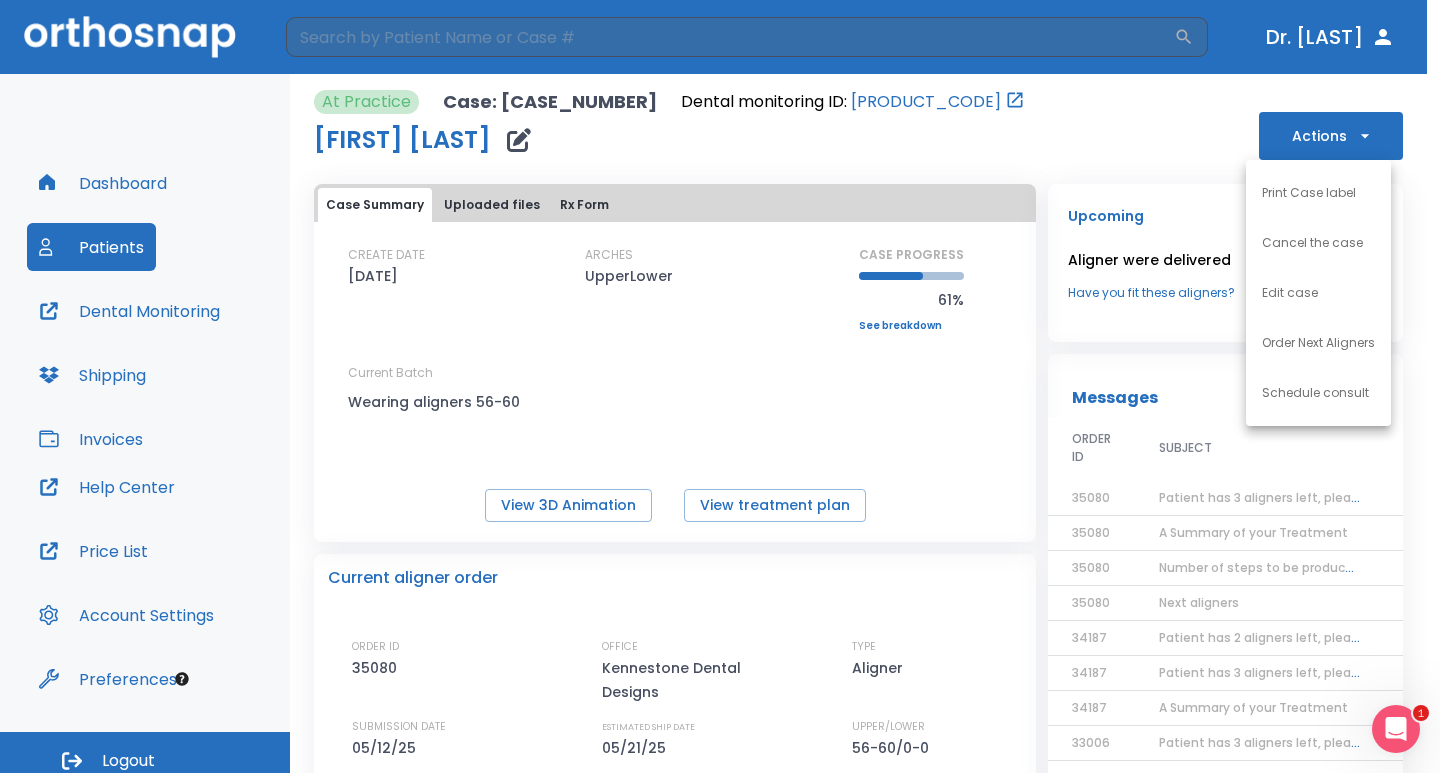 click on "Order Next Aligners" at bounding box center (1318, 343) 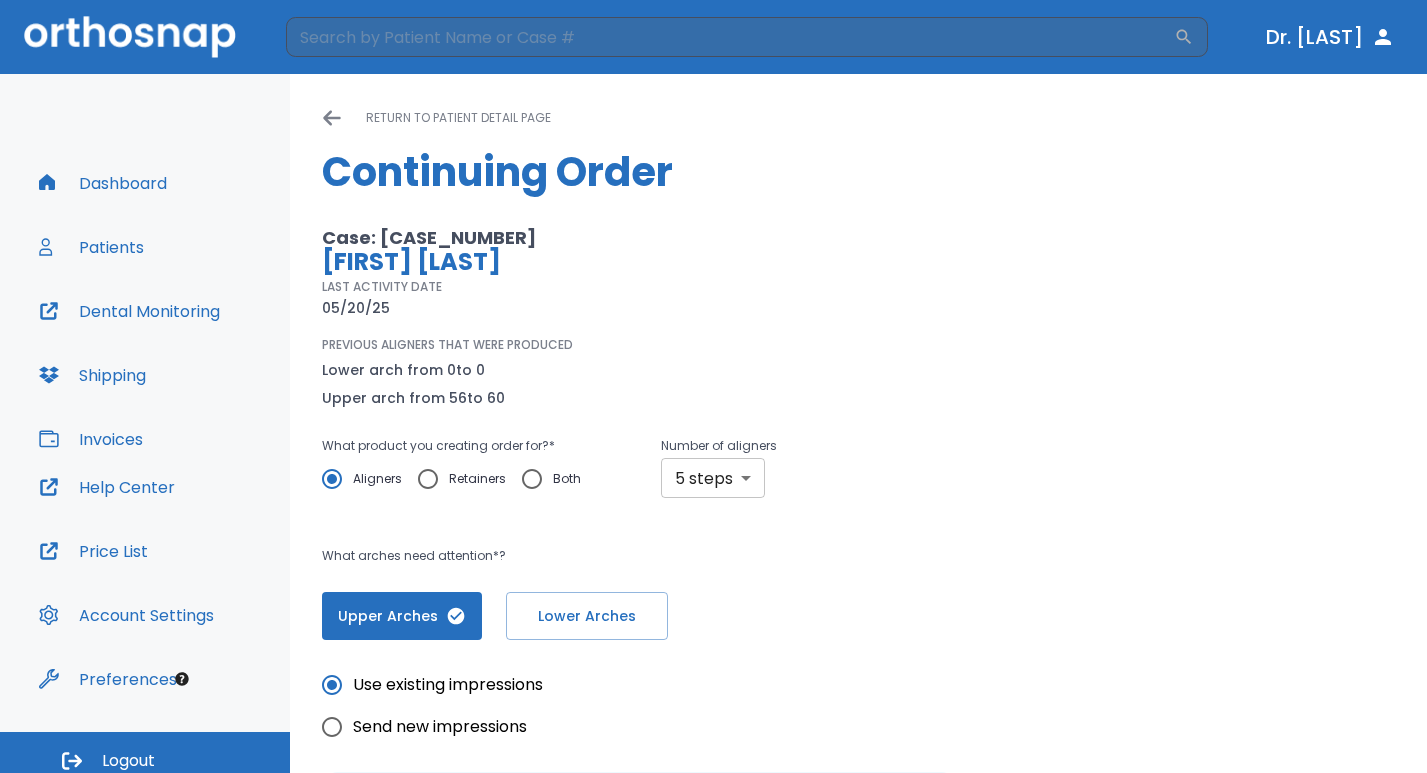 click on "​ Dr. [LAST] Dashboard Patients Dental Monitoring Shipping Invoices Help Center Price List Account Settings Preferences Logout Please, wait until data(files) saving will have finished return to patient detail page Continuing Order Case: [CASE_NUMBER] [FIRST] [LAST] LAST ACTIVITY DATE [DATE] PREVIOUS ALIGNERS THAT WERE PRODUCED Lower arch from   0  to   0 Upper arch from   56  to   60 What product you creating order for? * Aligners Retainers Both Number of aligners 5 steps 5 ​ What arches need attention*? Upper Arches Lower Arches Use existing impressions Send new impressions Recent Impression Info Awaiting Data If you have any additional treatment preferences, please provide them here: x ​ Save as draft Cancel Submit order" at bounding box center (713, 386) 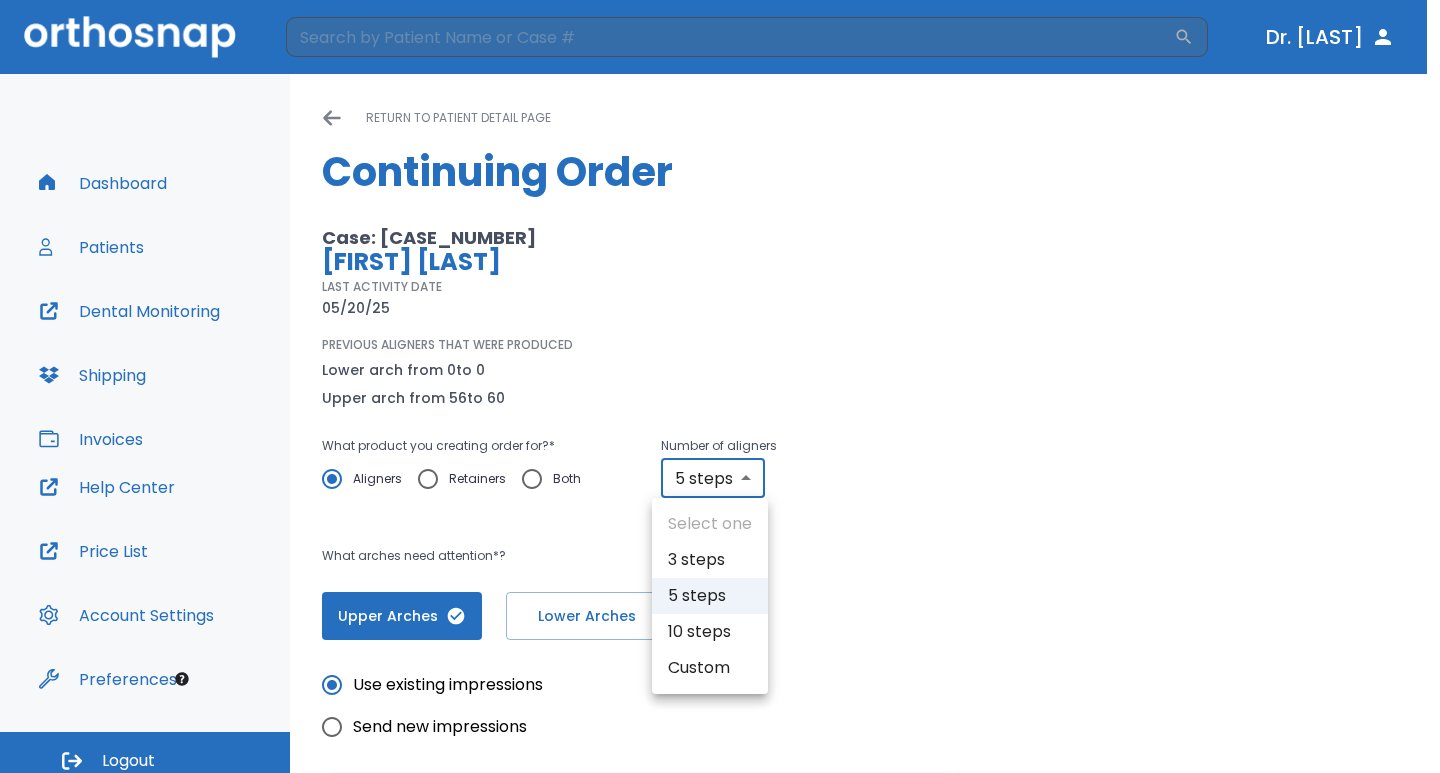 click at bounding box center (720, 386) 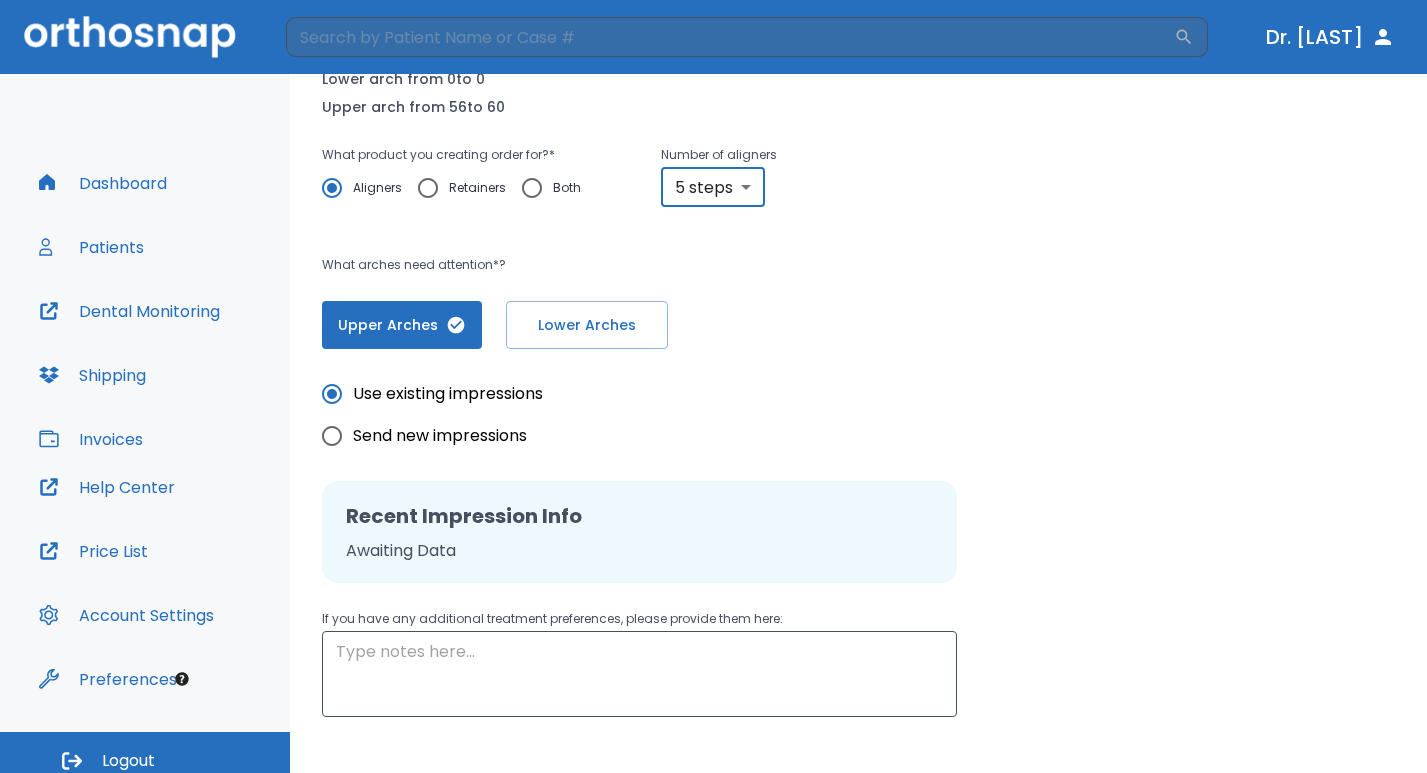 scroll, scrollTop: 300, scrollLeft: 0, axis: vertical 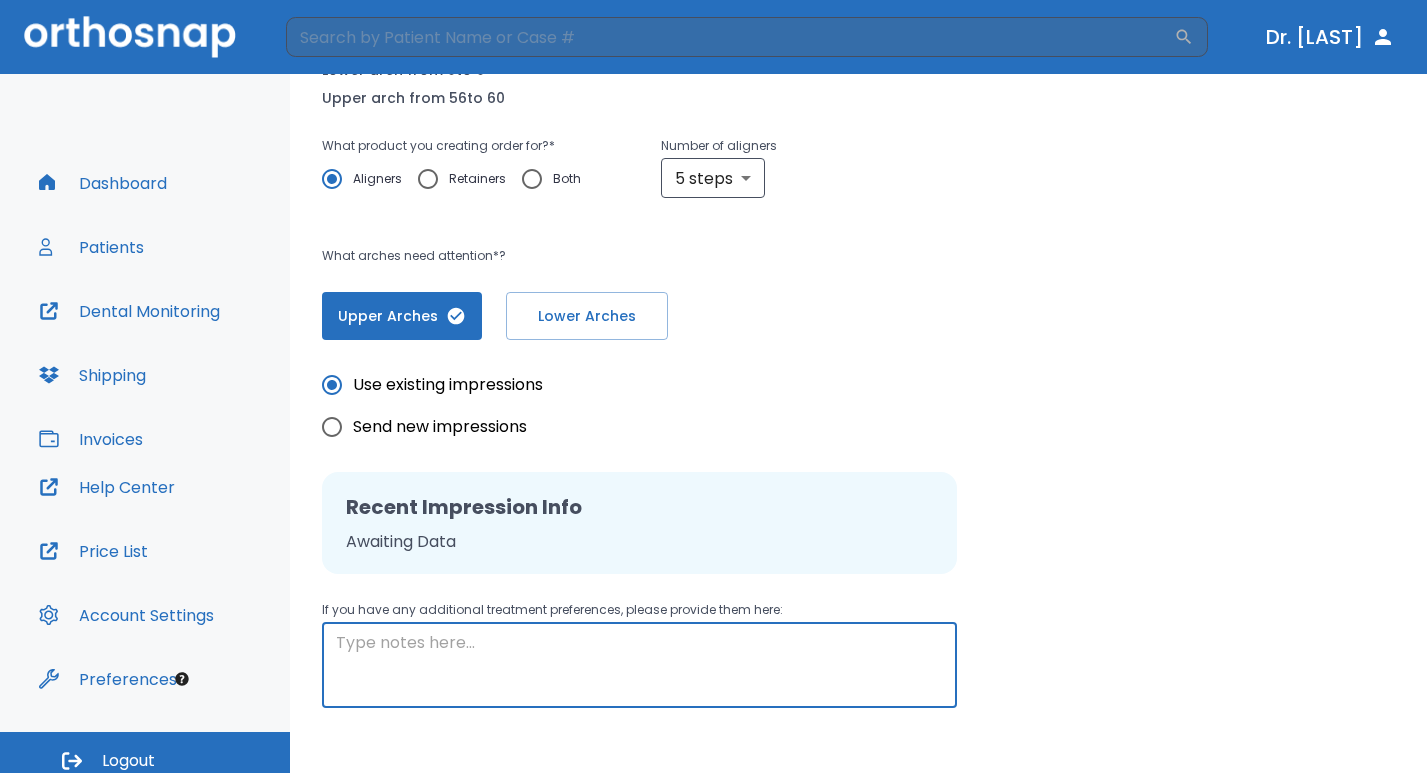 click at bounding box center (639, 665) 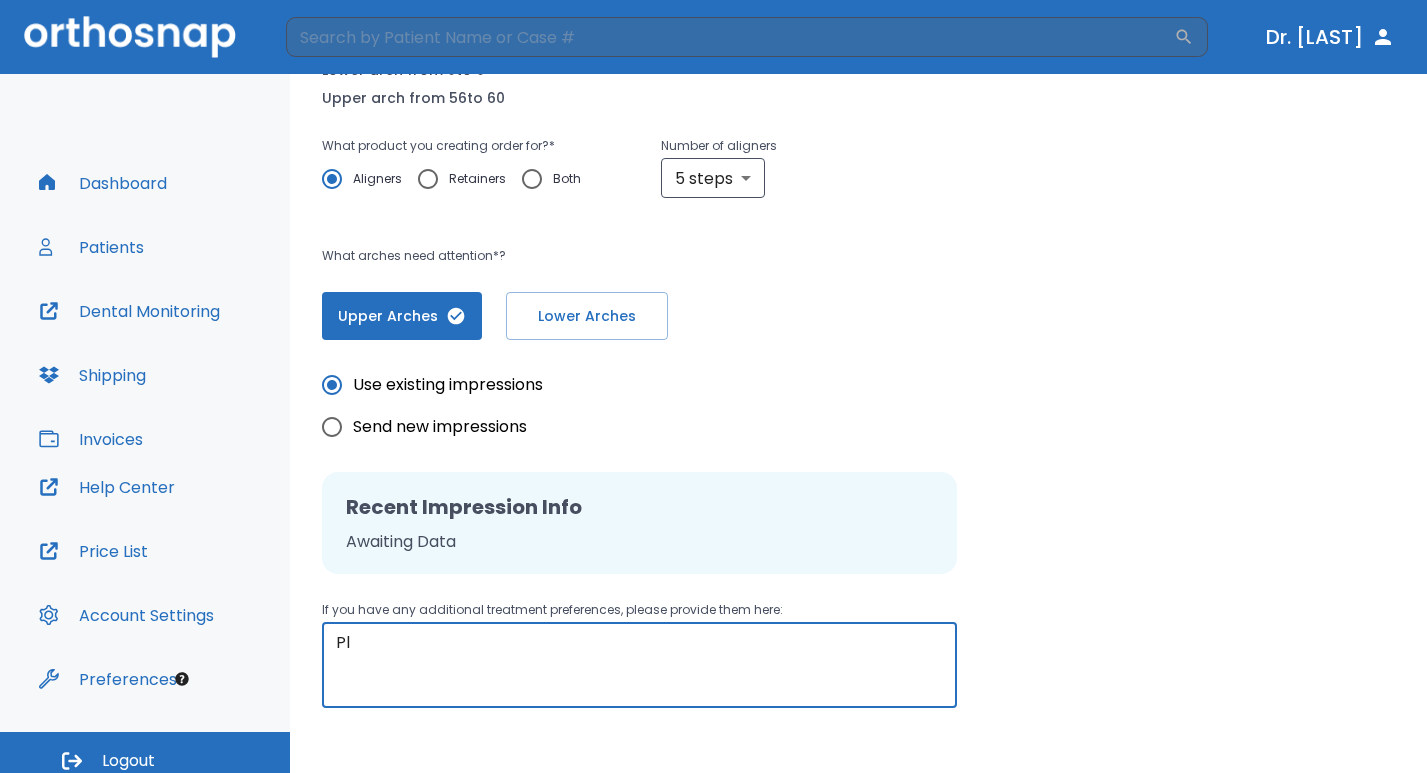 type on "P" 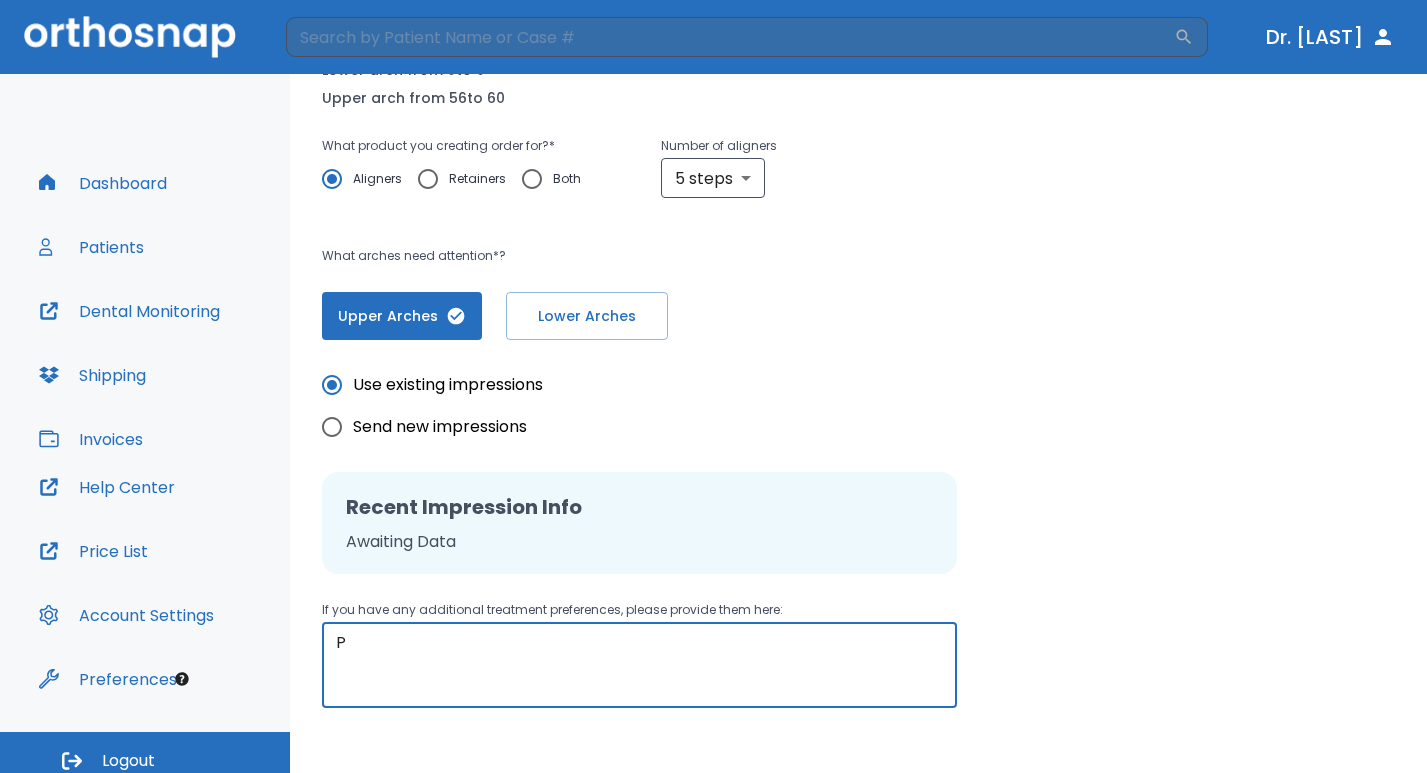 type 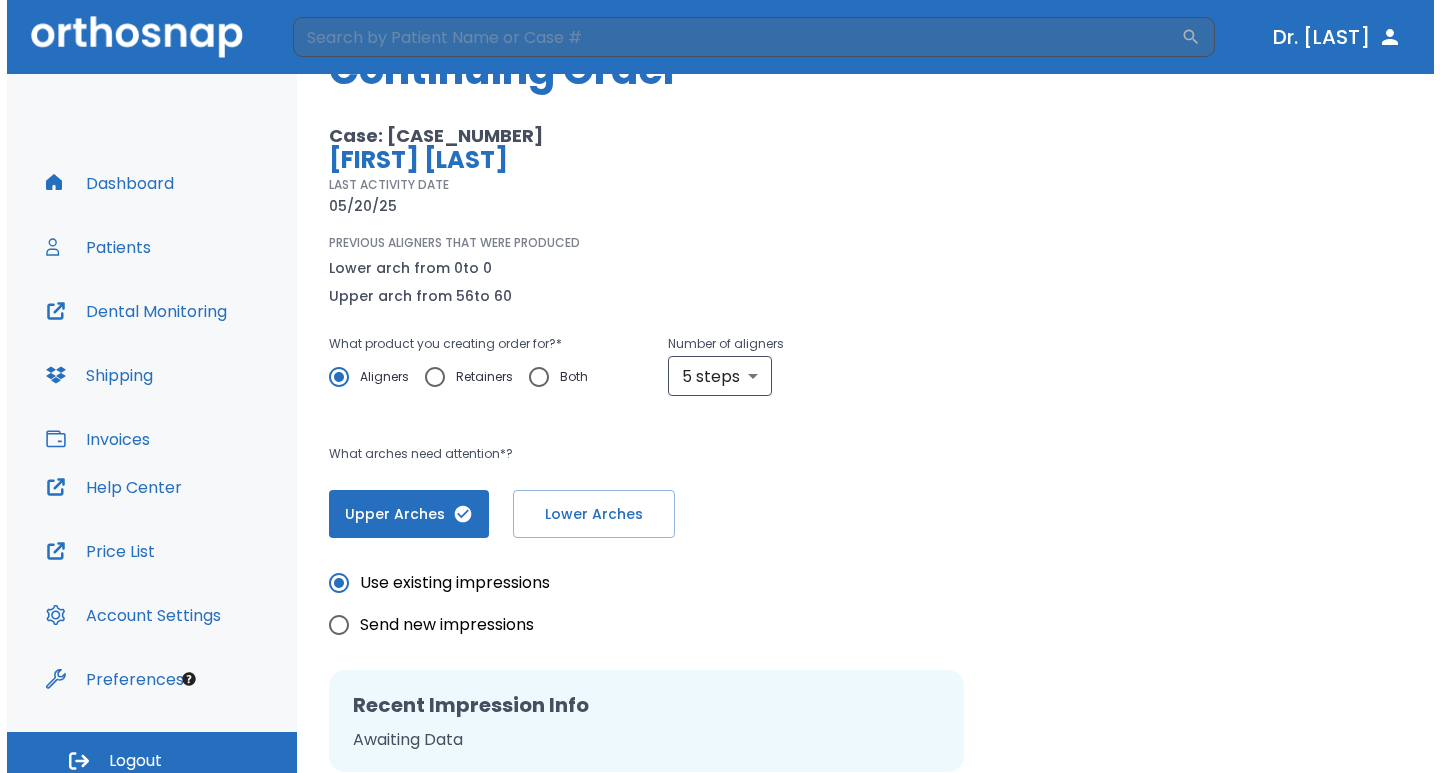 scroll, scrollTop: 0, scrollLeft: 0, axis: both 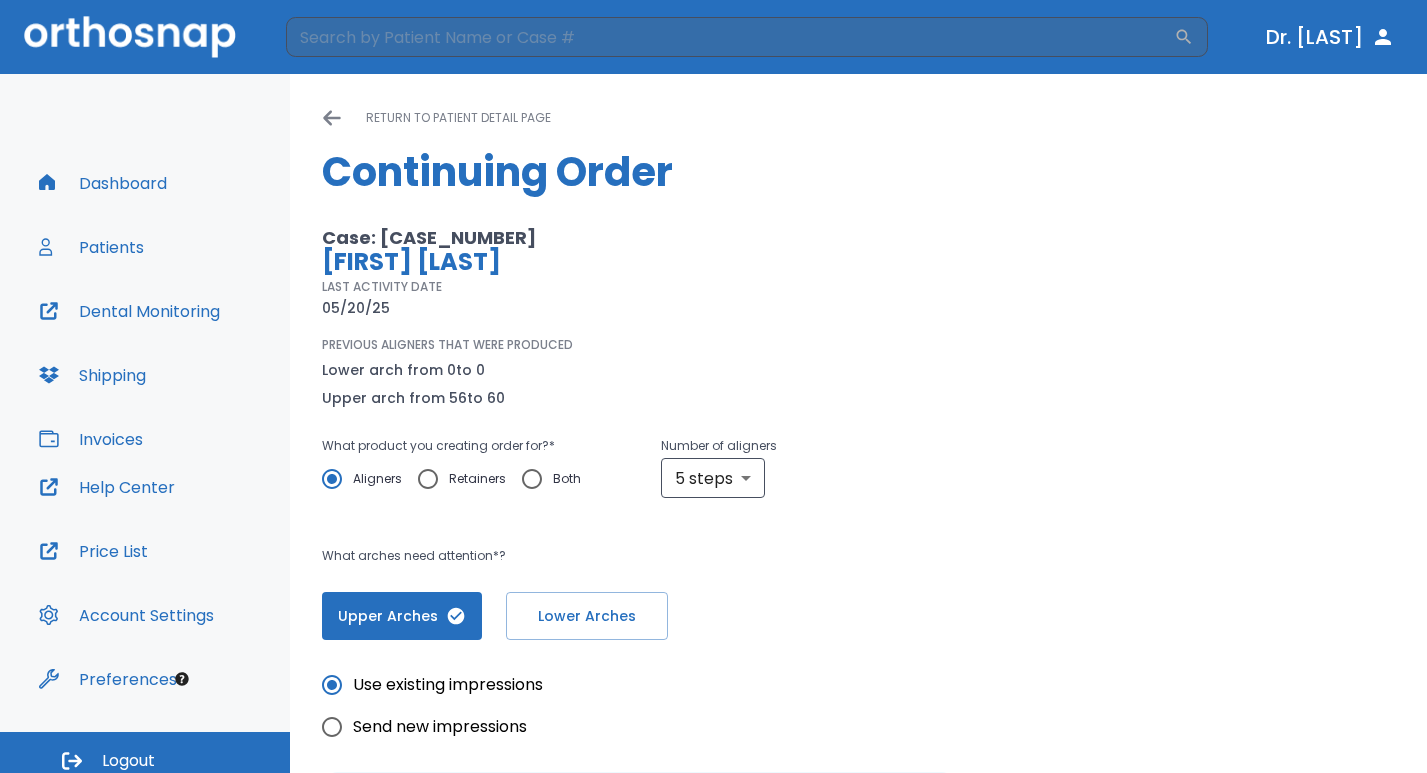 click on "Patients" at bounding box center [91, 247] 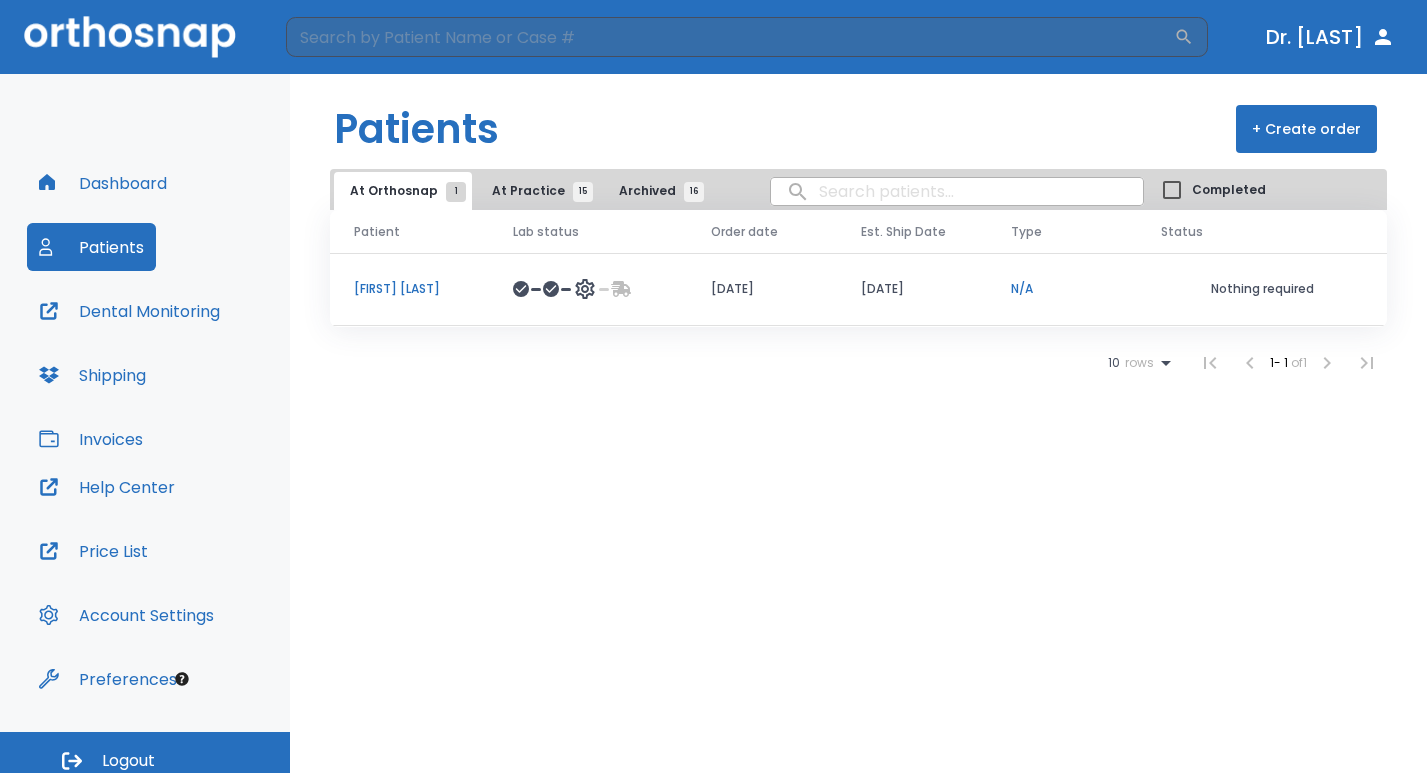 click on "At Practice 15" at bounding box center (537, 191) 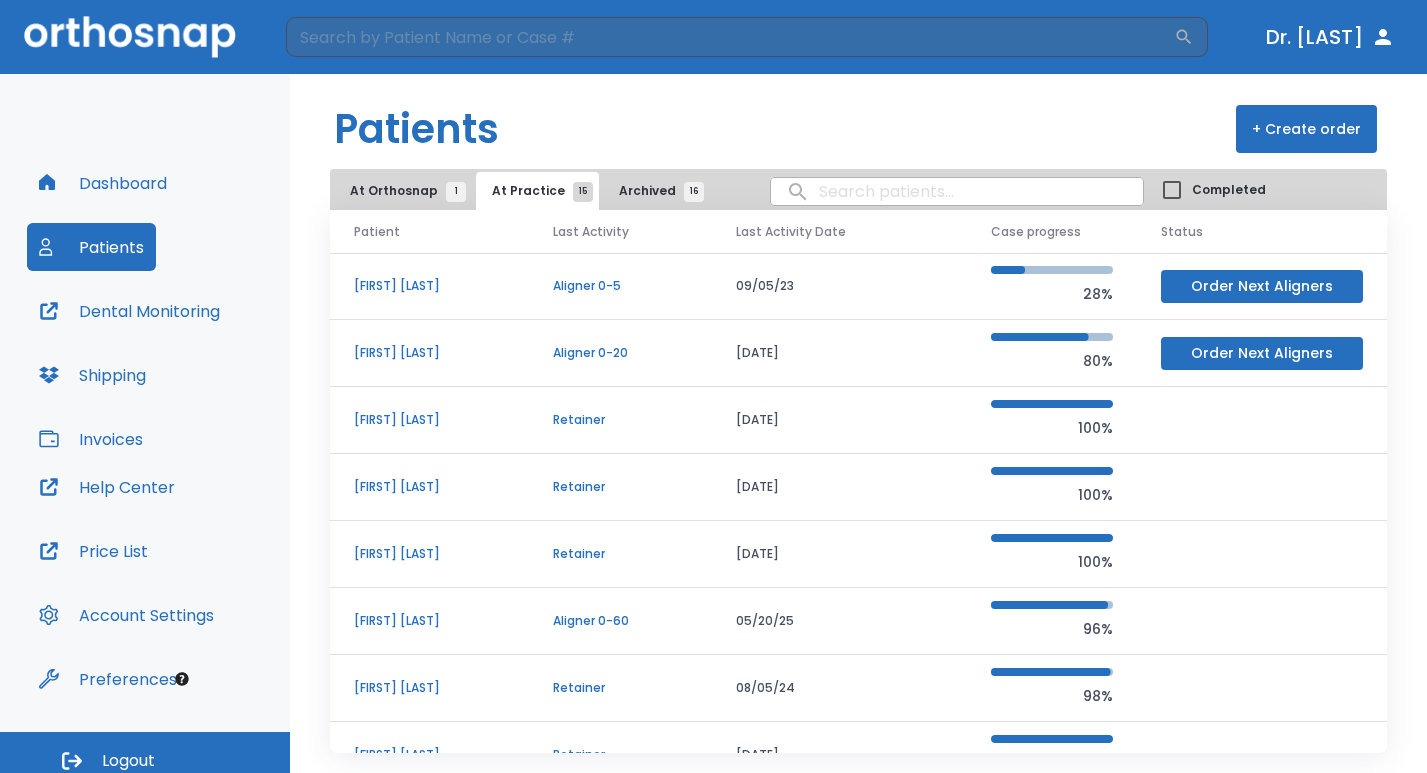 click on "[FIRST] [LAST]" at bounding box center (429, 621) 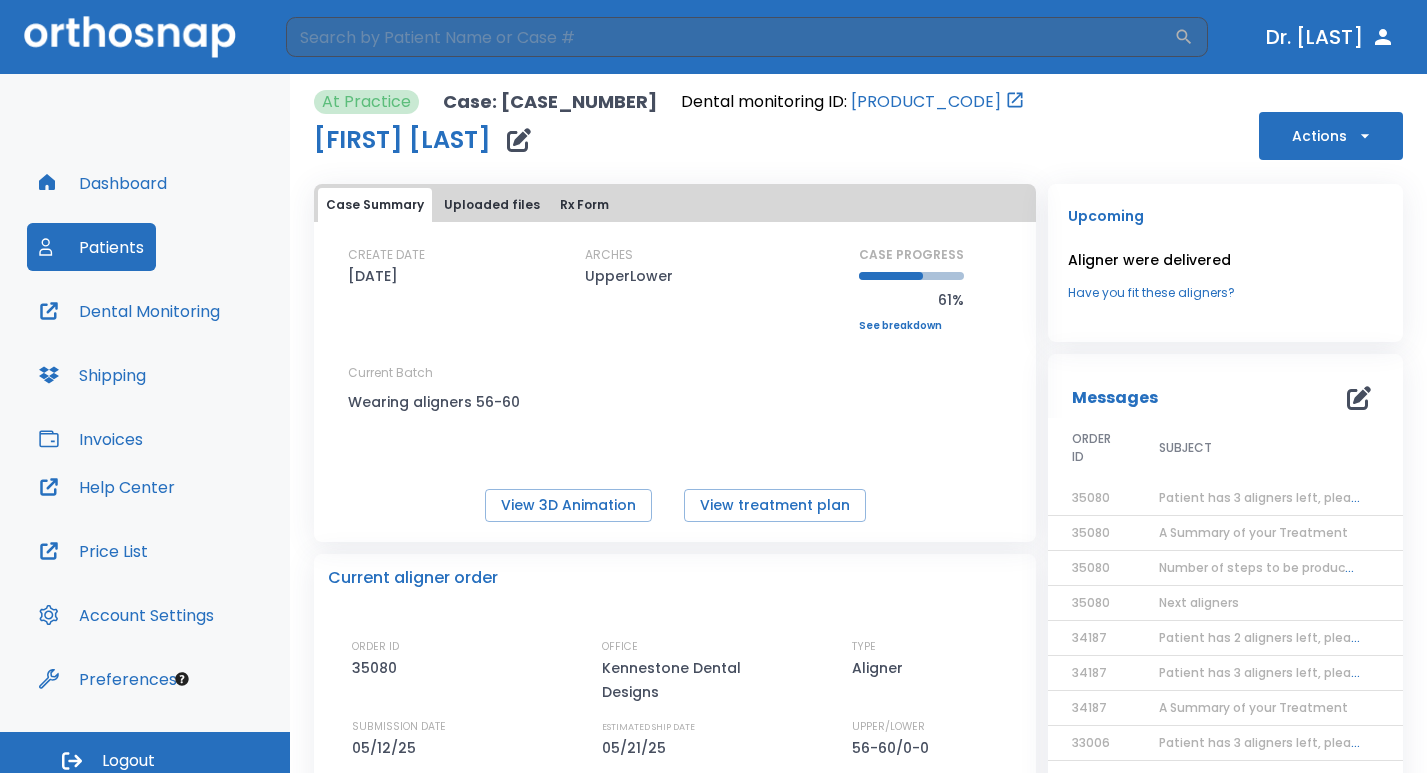 click on "Patient has 3 aligners left, please order next set!" at bounding box center (1309, 497) 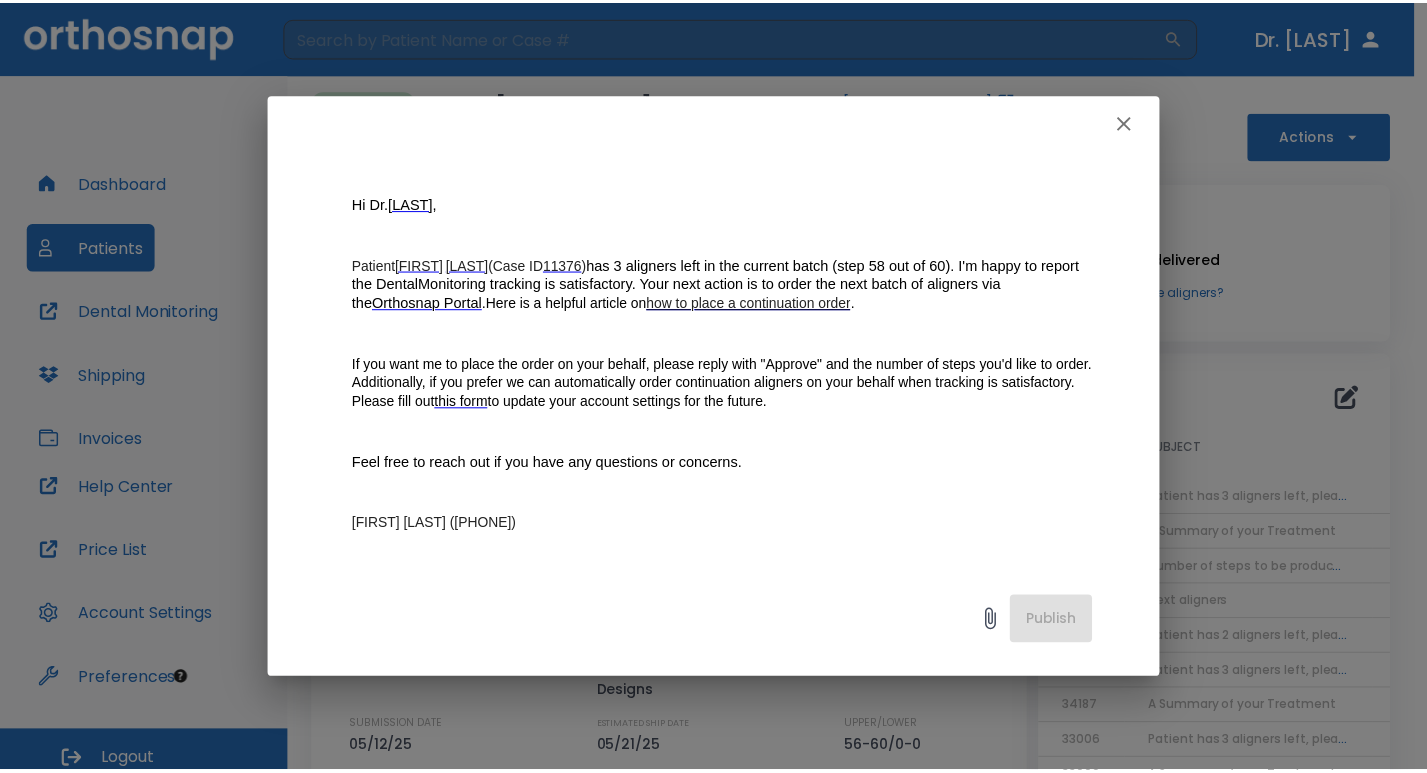 scroll, scrollTop: 200, scrollLeft: 0, axis: vertical 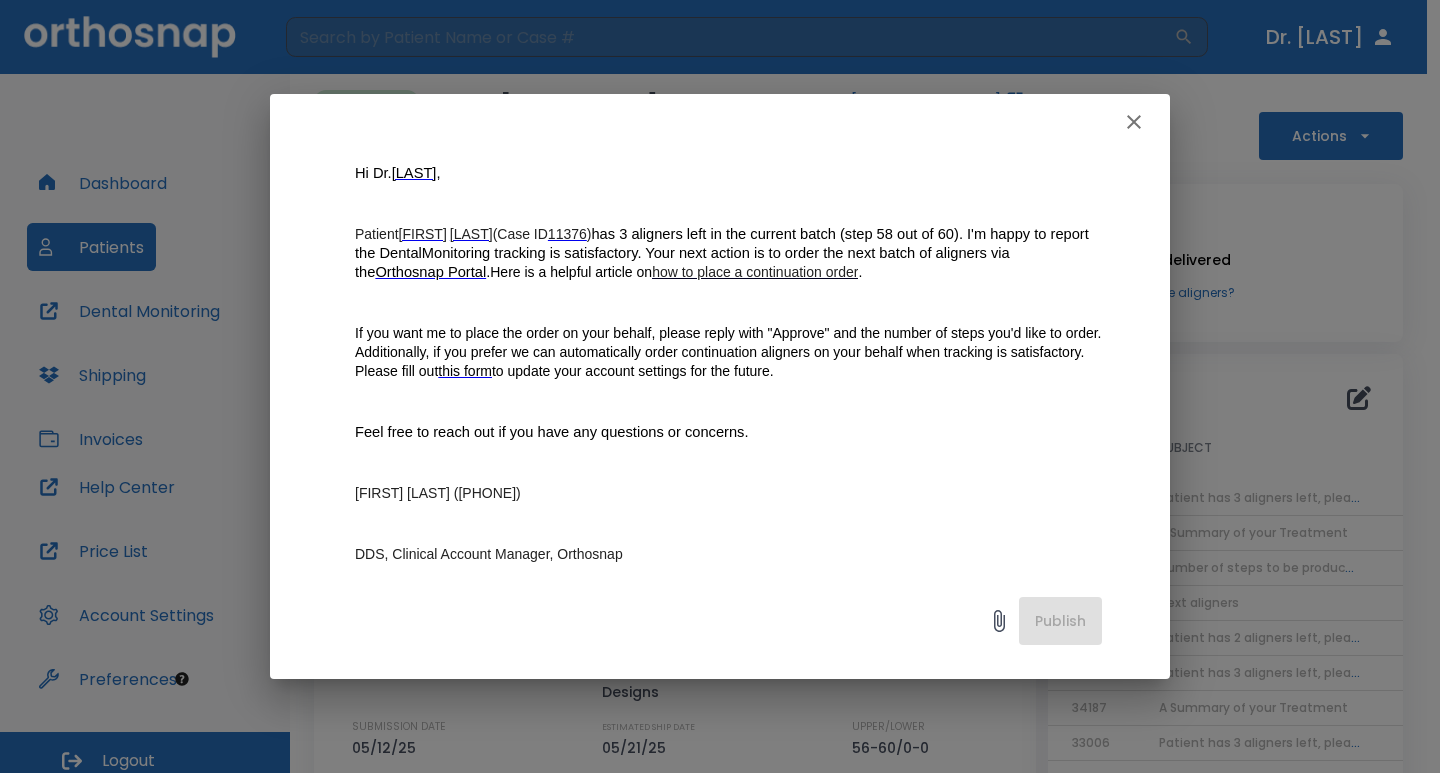 click on "this form" at bounding box center [465, 371] 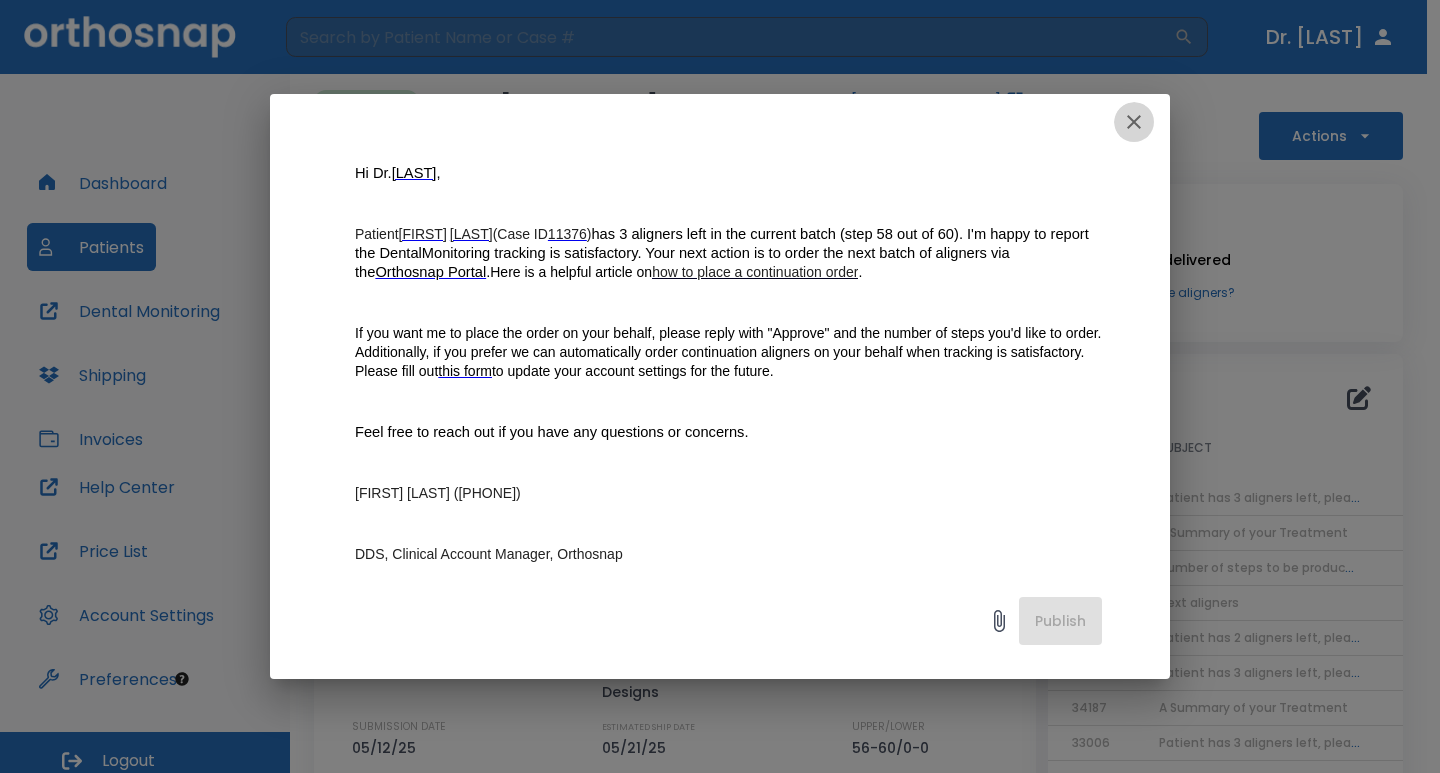 click 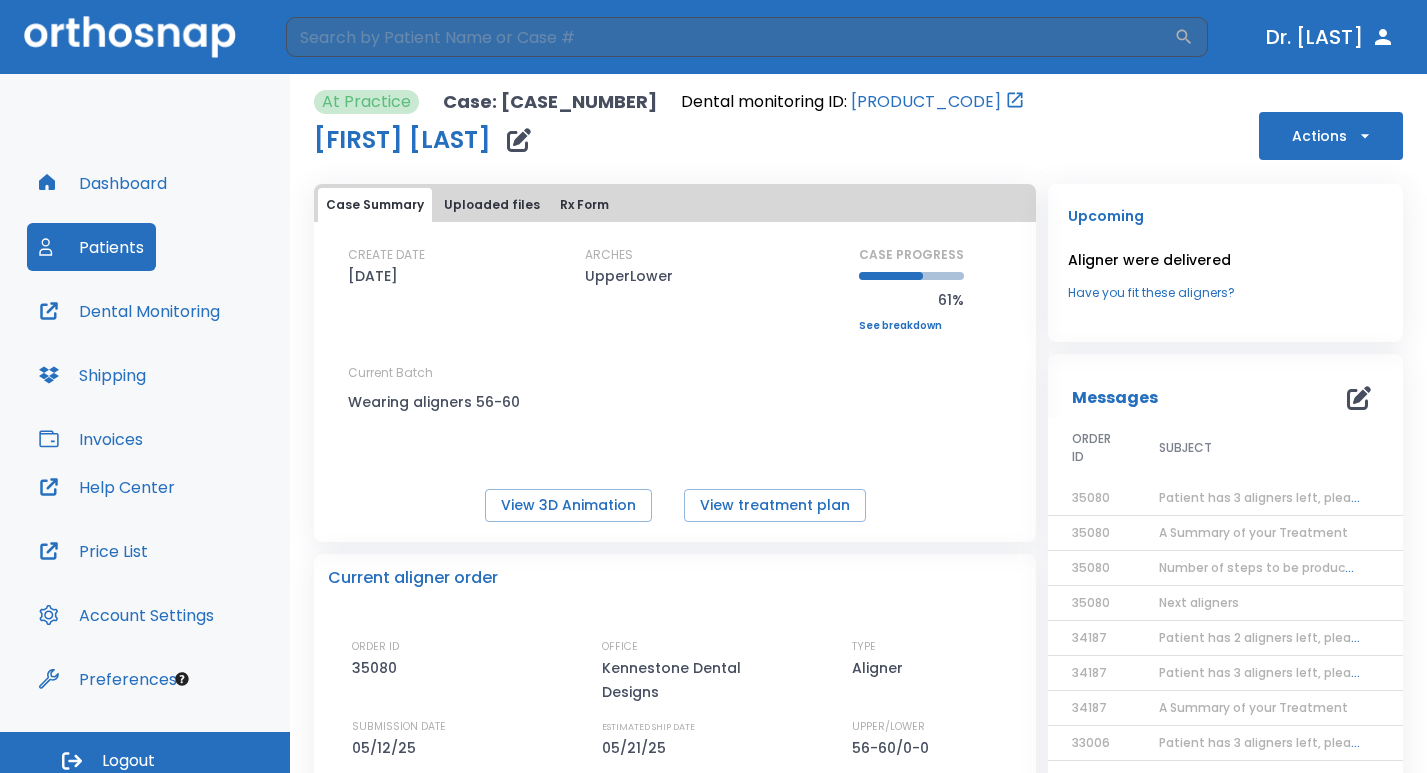 click 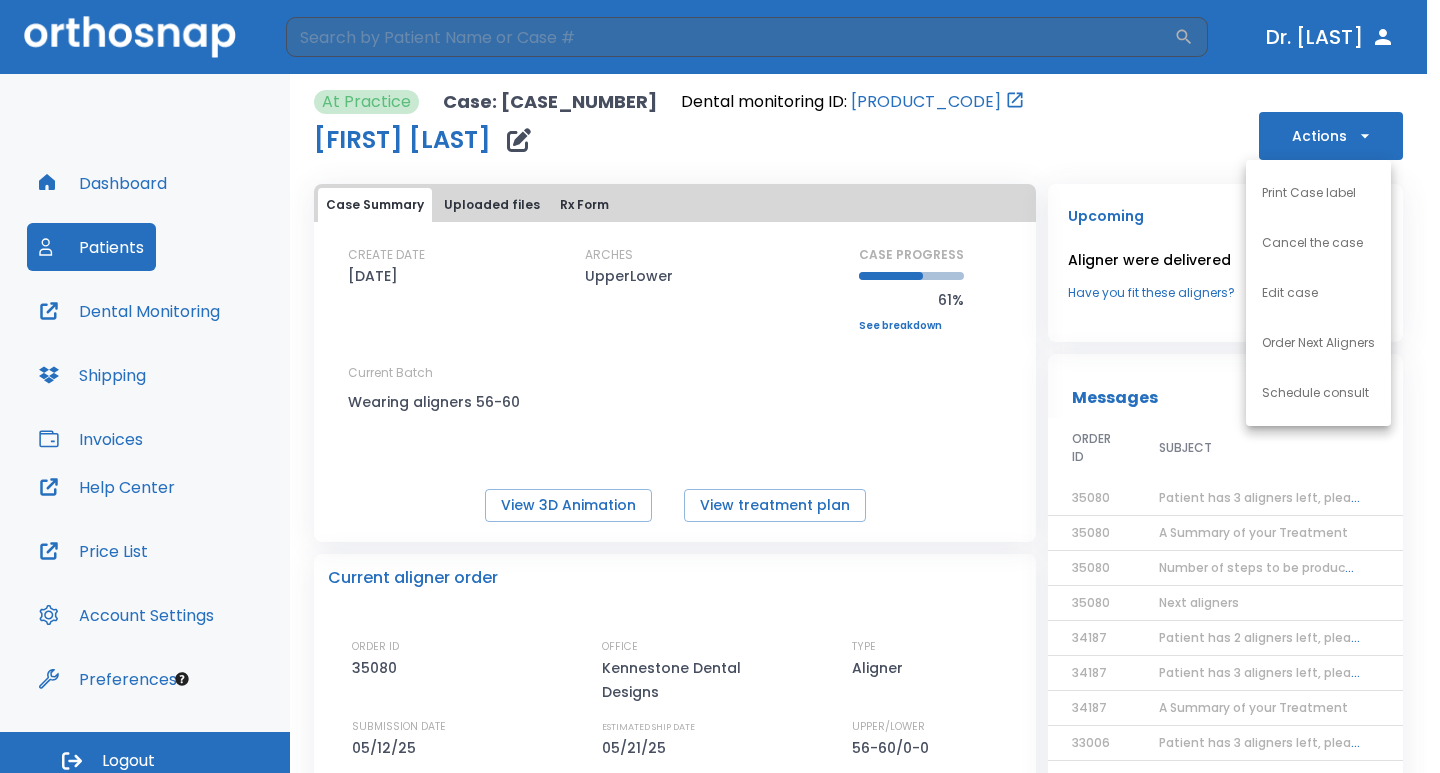click on "Order Next Aligners" at bounding box center [1318, 343] 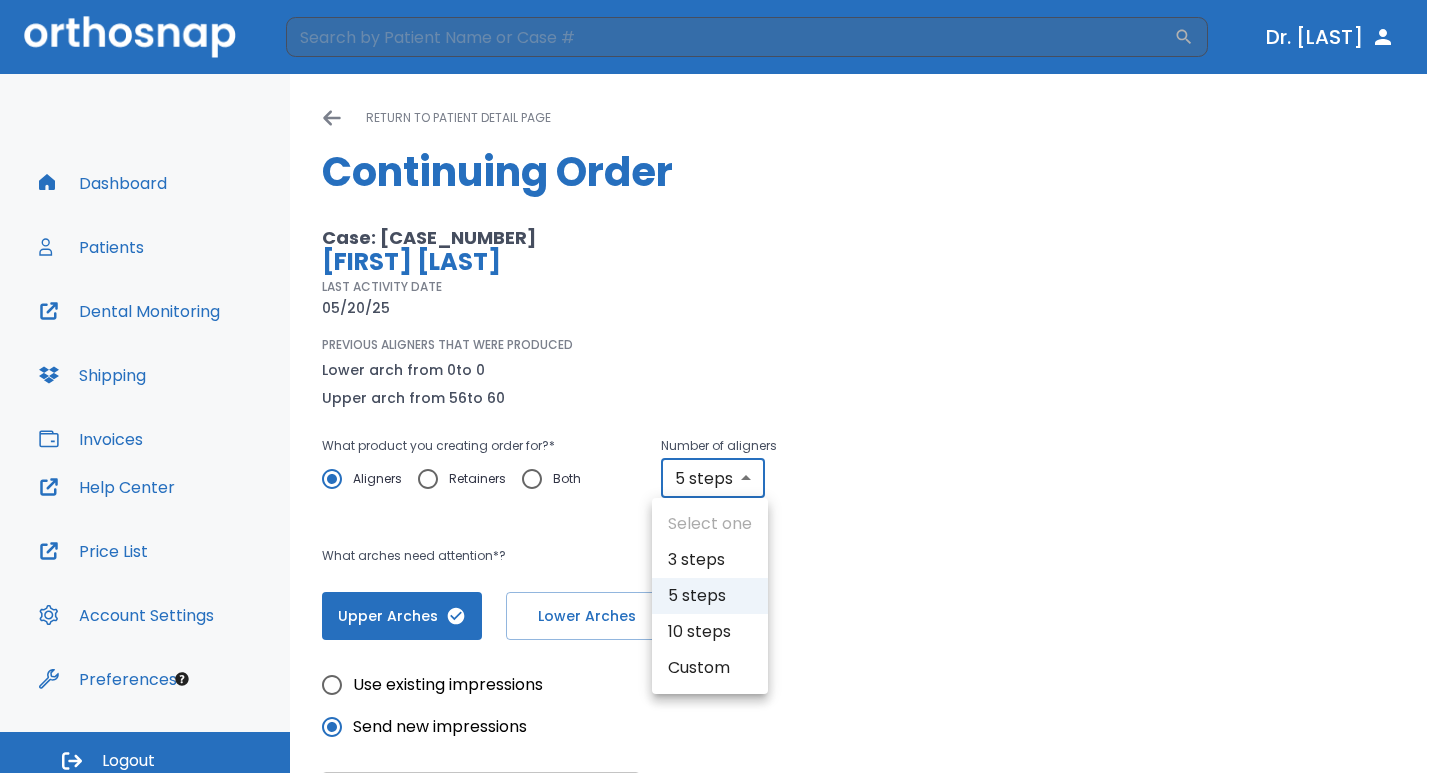 click on "​ Dr. [LAST] Dashboard Patients Dental Monitoring Shipping Invoices Help Center Price List Account Settings Preferences Logout Please, wait until data(files) saving will have finished return to patient detail page Continuing Order Case: [CASE_NUMBER] [FIRST] [LAST] LAST ACTIVITY DATE [DATE] PREVIOUS ALIGNERS THAT WERE PRODUCED Lower arch from   0  to   0 Upper arch from   56  to   60 What product you creating order for? * Aligners Retainers Both Number of aligners 5 steps 5 ​ What arches need attention*? Upper Arches Lower Arches Use existing impressions Send new impressions Physical PVS Impressions physical ​ You must specify impressions if shipping physical sample Bite registration 0 ​ Impression 0 ​ If you have any additional treatment preferences, please provide them here: x ​ Save as draft Cancel Submit order Select one 3 steps 5 steps 10 steps Custom" at bounding box center [720, 386] 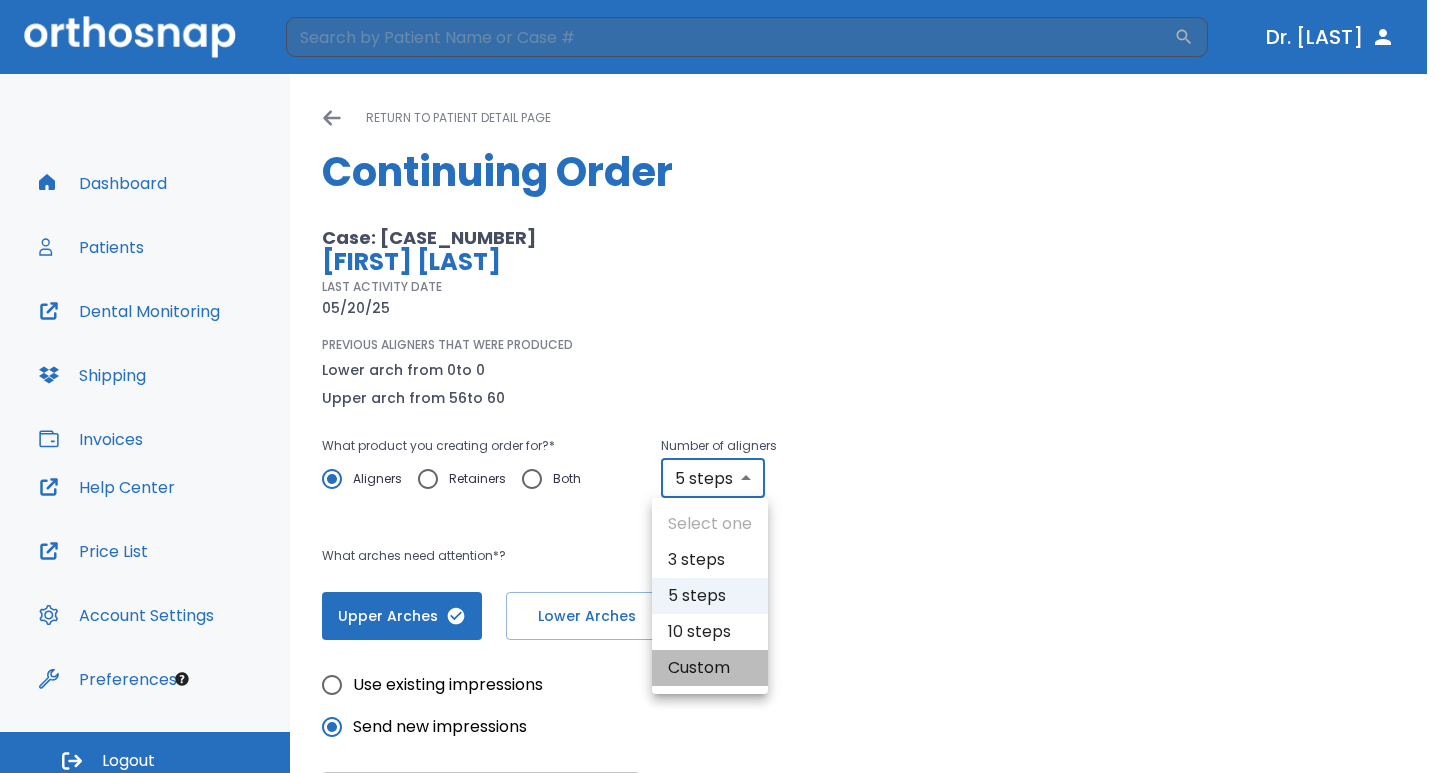 click on "Custom" at bounding box center [710, 668] 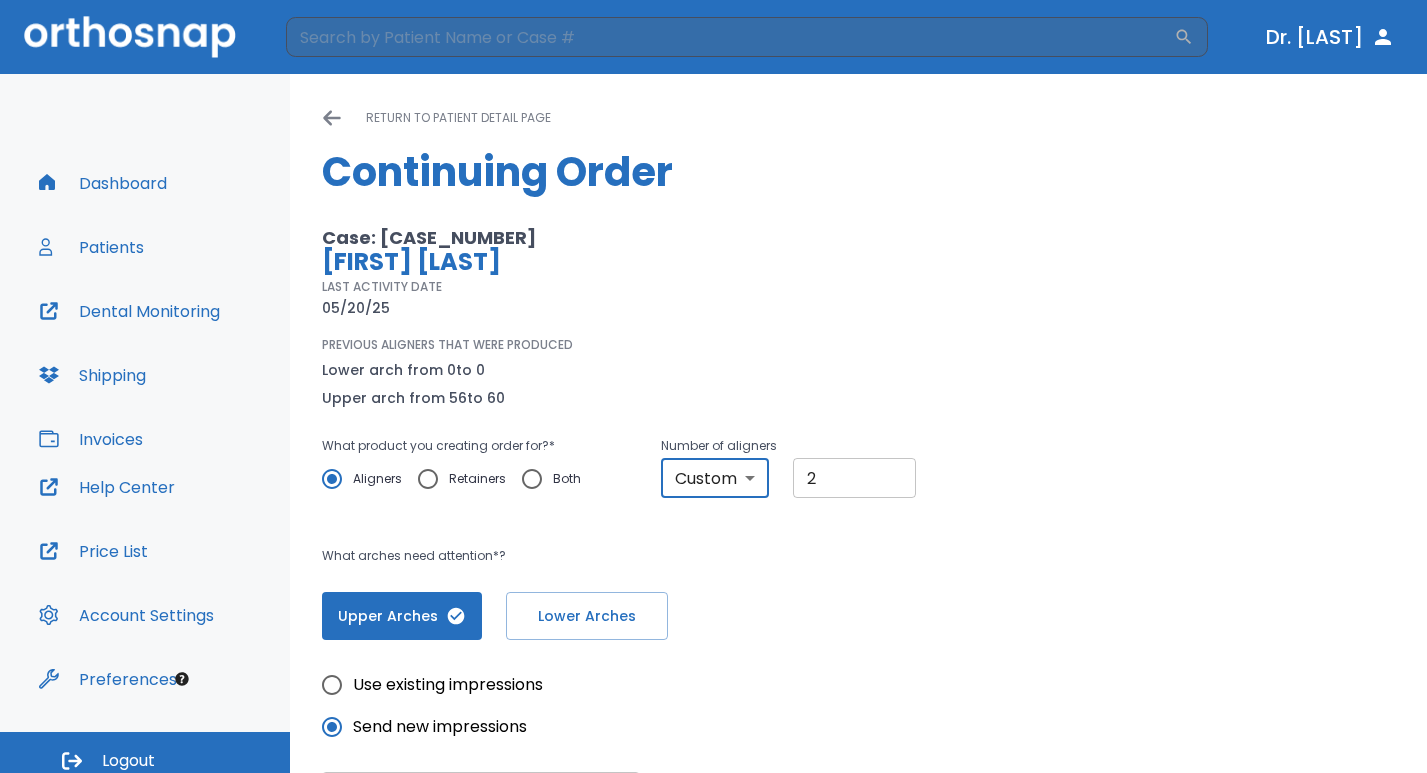 click on "2" at bounding box center [854, 478] 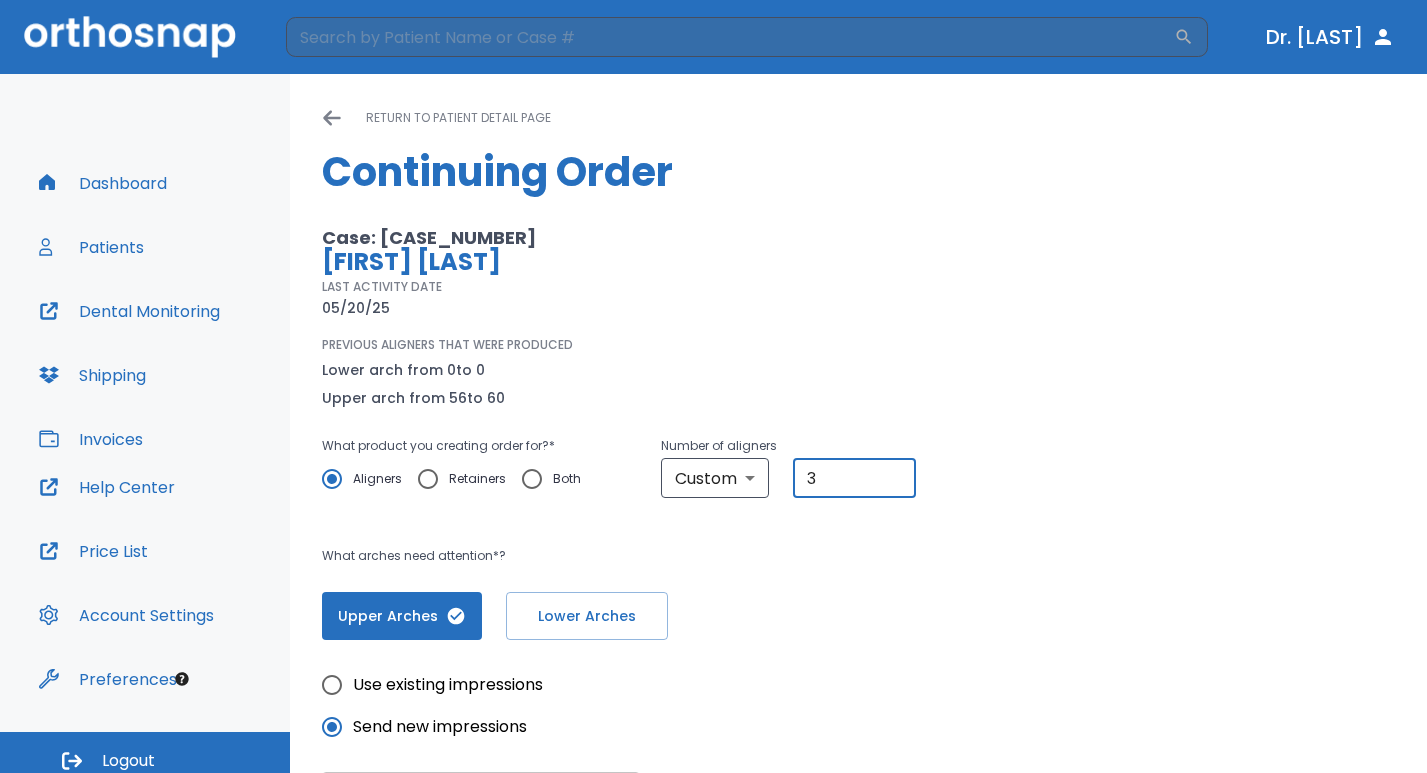 click on "3" at bounding box center [854, 478] 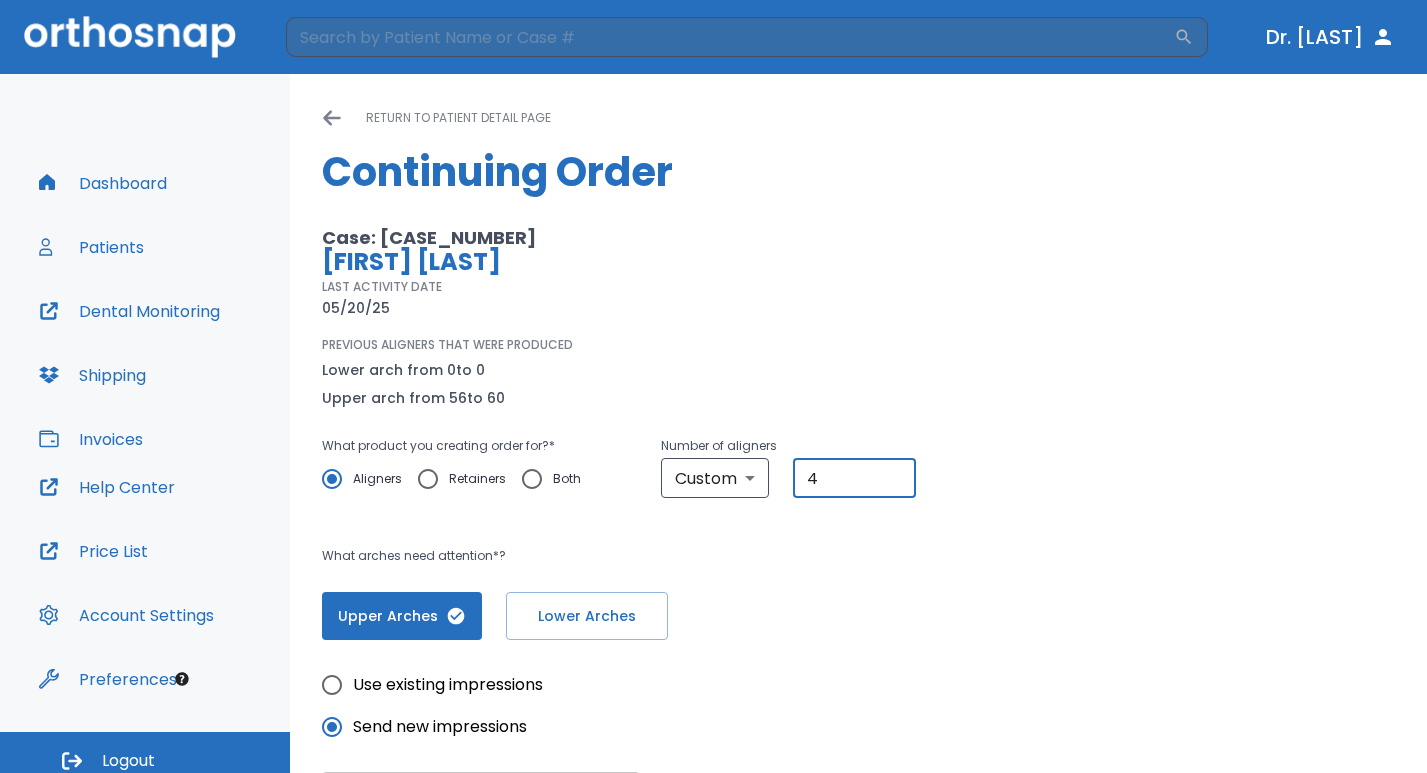 type on "4" 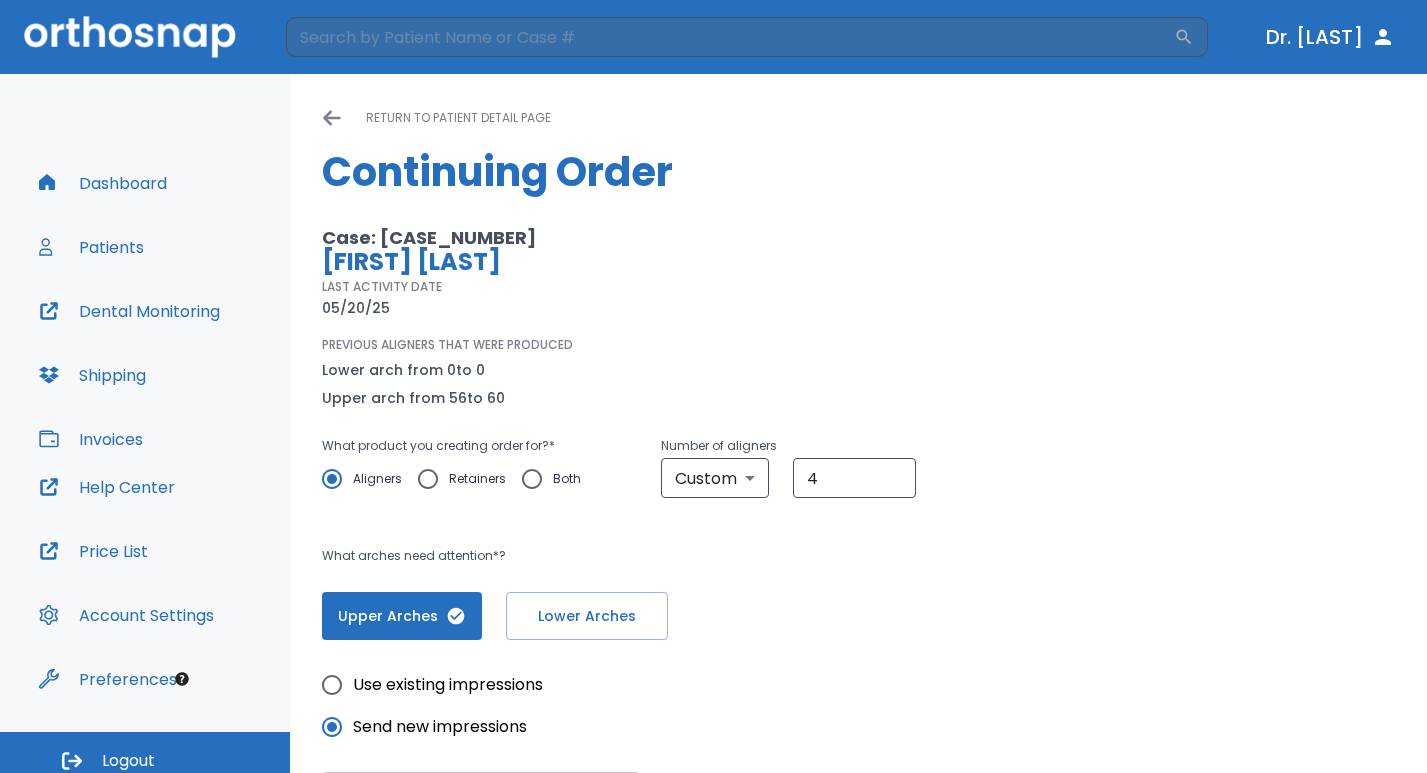 click on "Case: [CASE_NUMBER] [FIRST] [LAST] LAST ACTIVITY DATE [DATE] PREVIOUS ALIGNERS THAT WERE PRODUCED Lower arch from   0  to   0 Upper arch from   56  to   60 What product you creating order for? * Aligners Retainers Both Number of aligners Custom custom ​ 4 ​ What arches need attention*? Upper Arches Lower Arches" at bounding box center [858, 433] 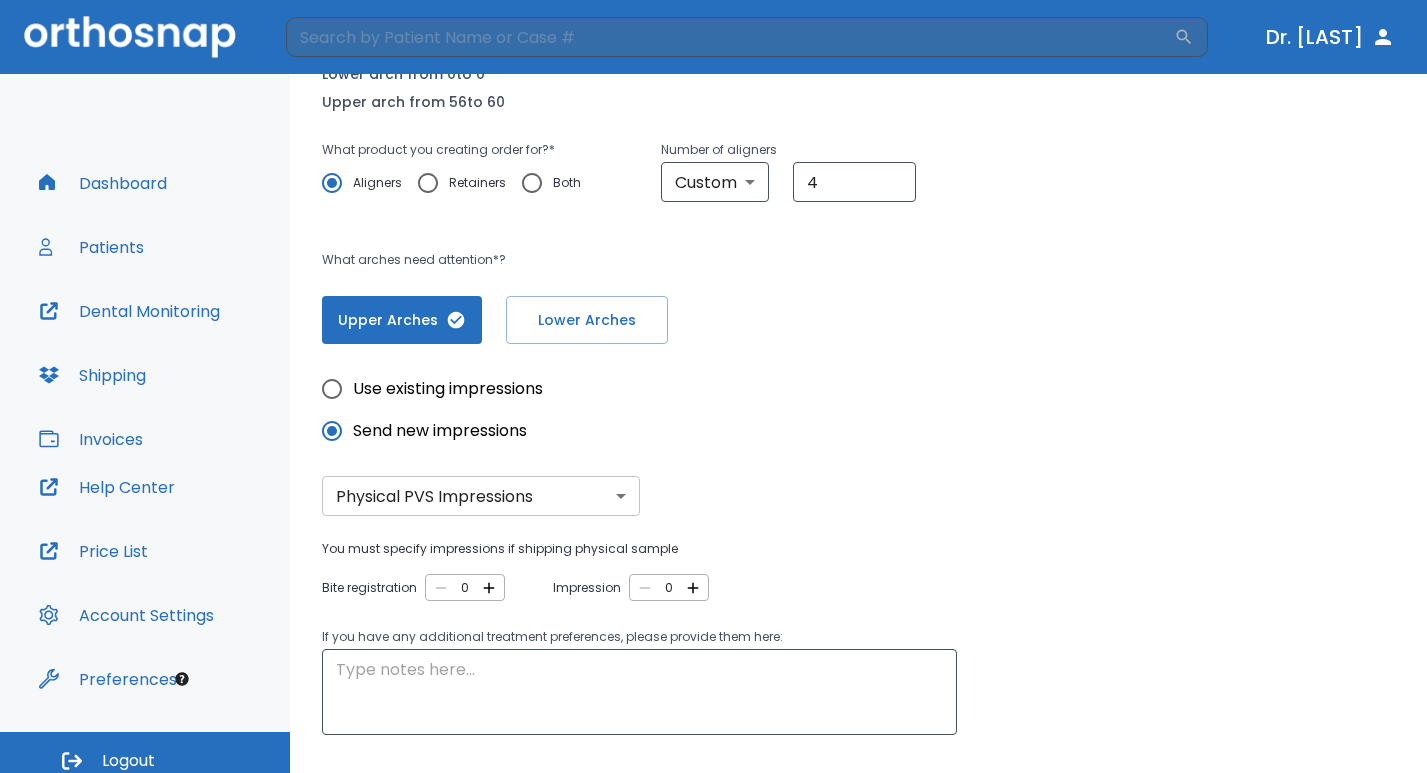 scroll, scrollTop: 418, scrollLeft: 0, axis: vertical 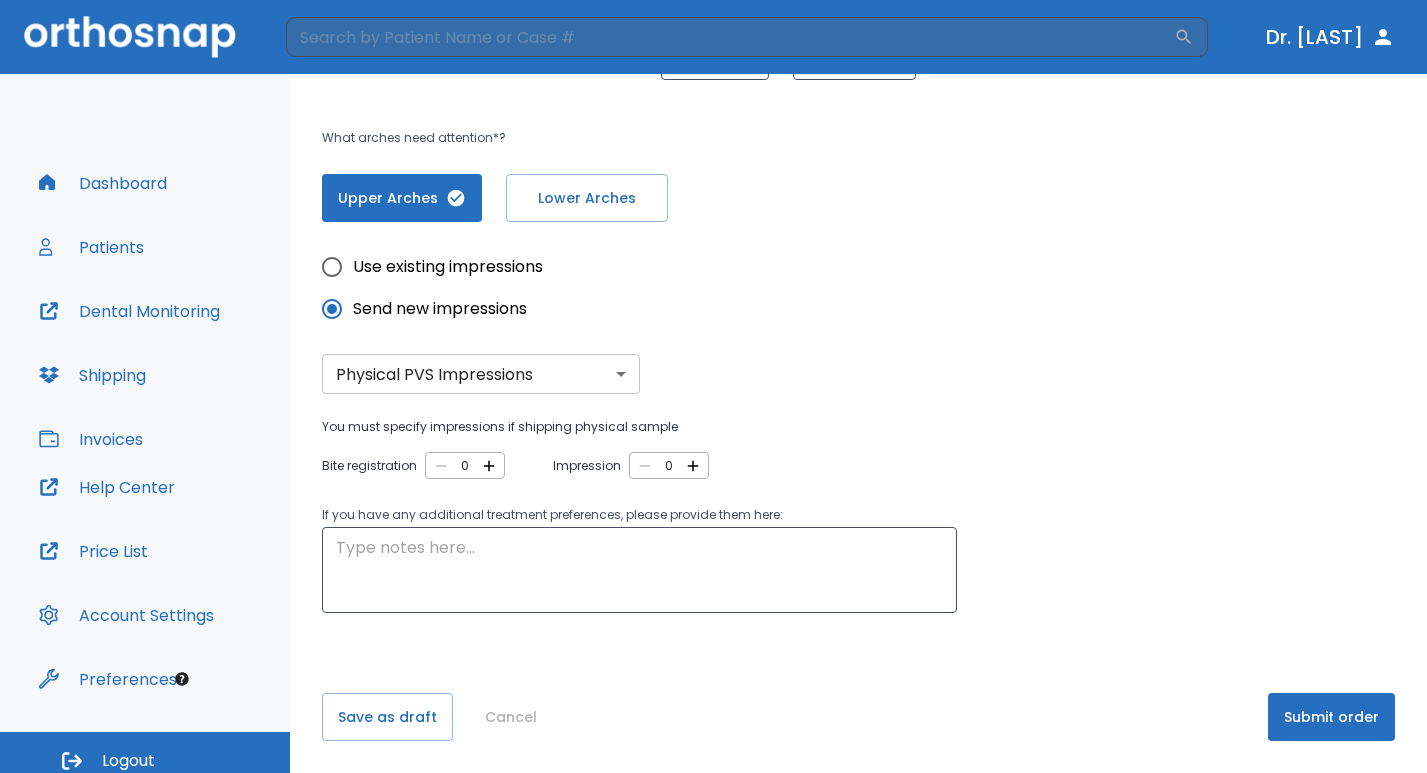 click on "Use existing impressions" at bounding box center (332, 267) 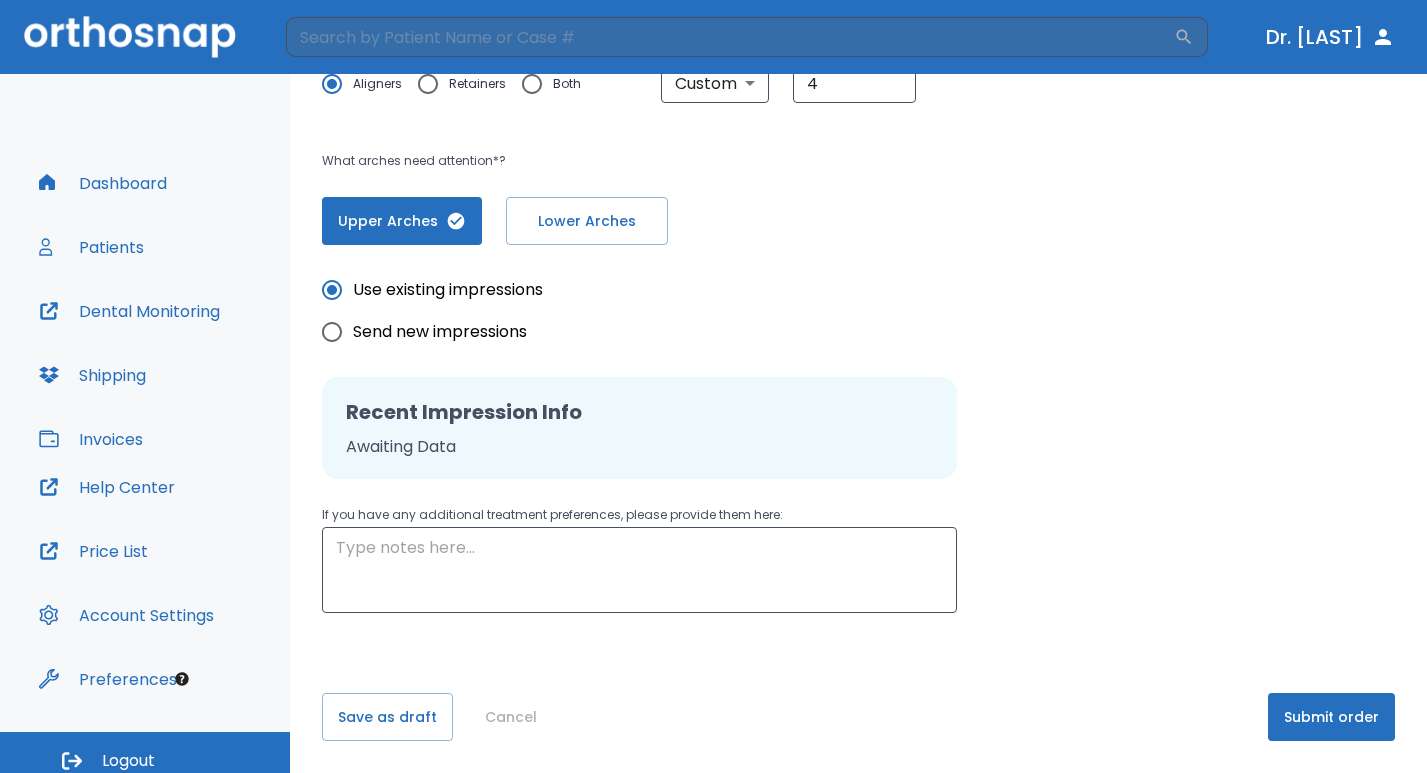 scroll, scrollTop: 395, scrollLeft: 0, axis: vertical 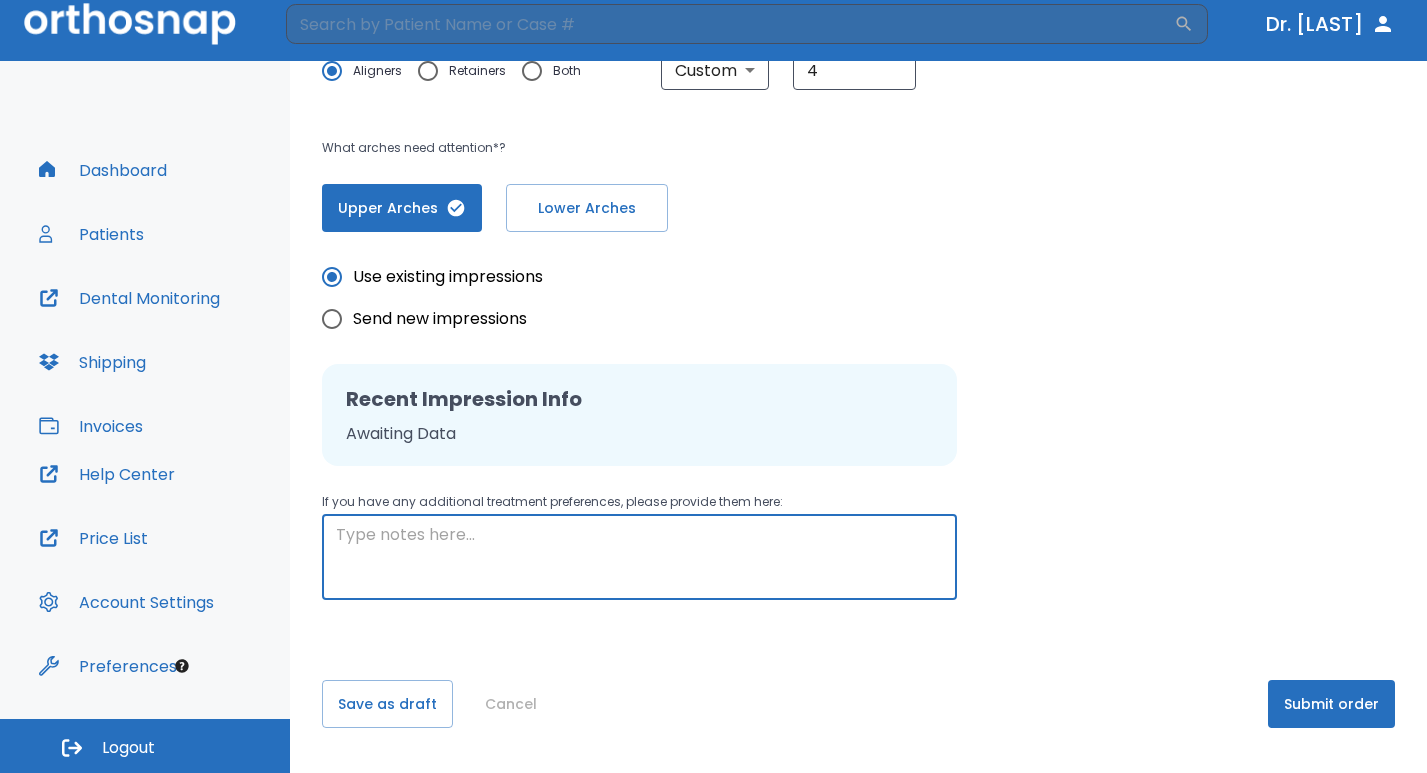 click at bounding box center (639, 557) 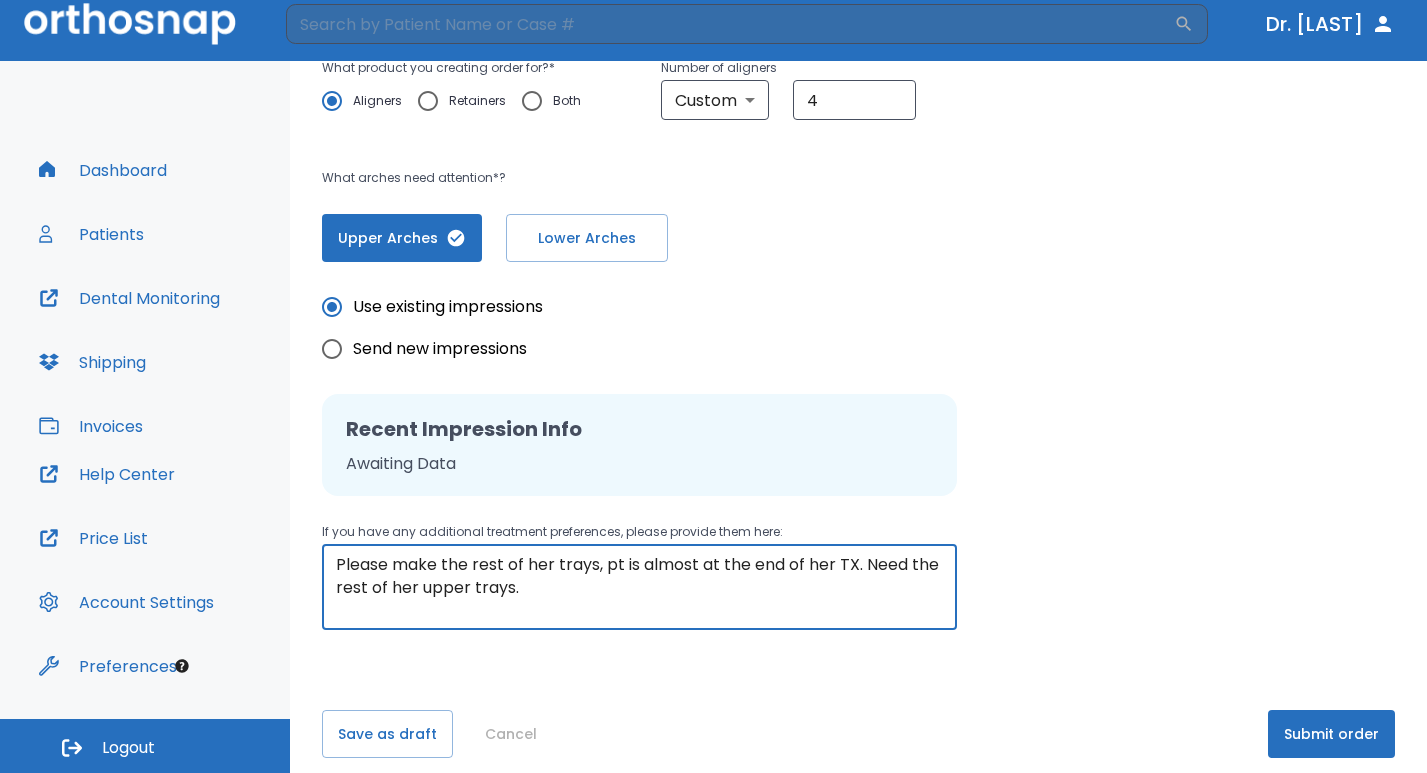 scroll, scrollTop: 395, scrollLeft: 0, axis: vertical 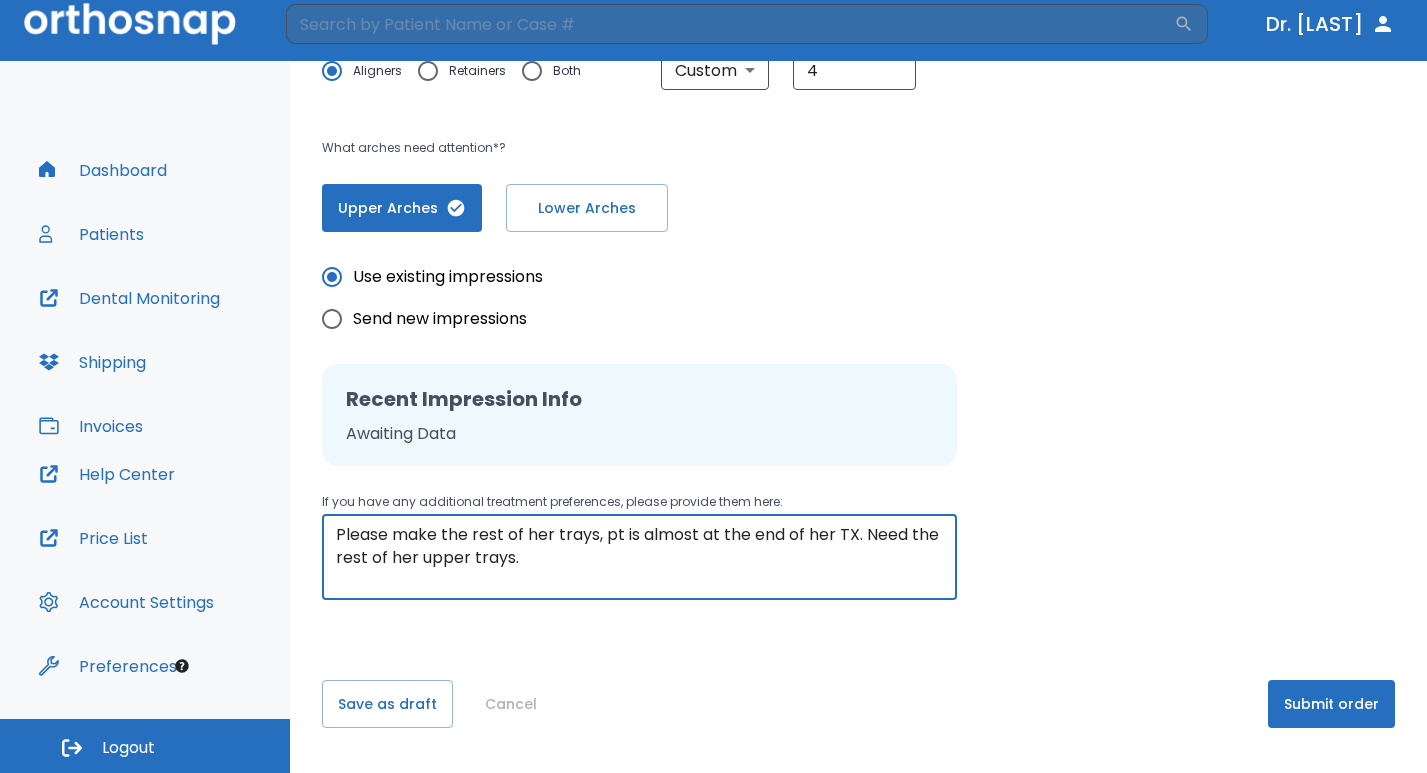 type on "Please make the rest of her trays, pt is almost at the end of her TX. Need the rest of her upper trays." 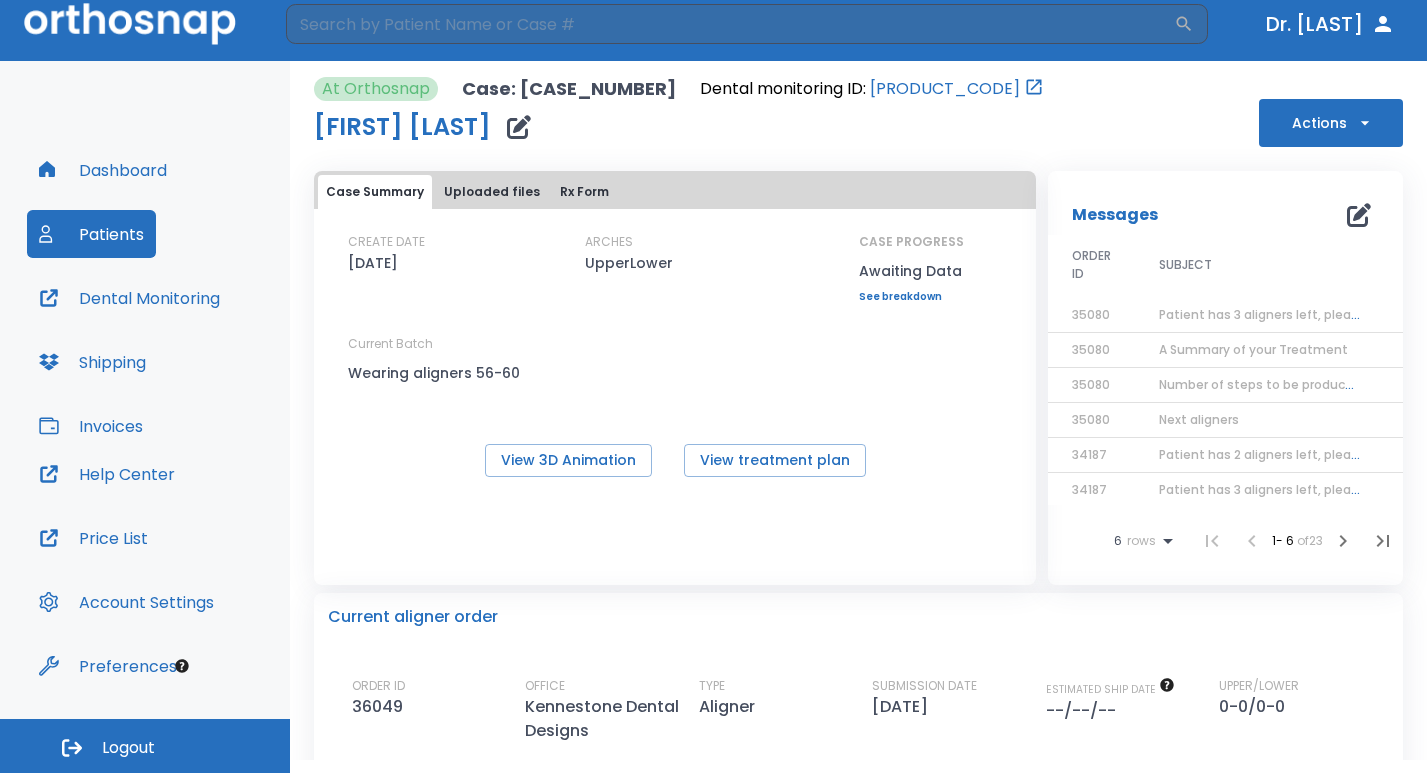 click on "Patients" at bounding box center [91, 234] 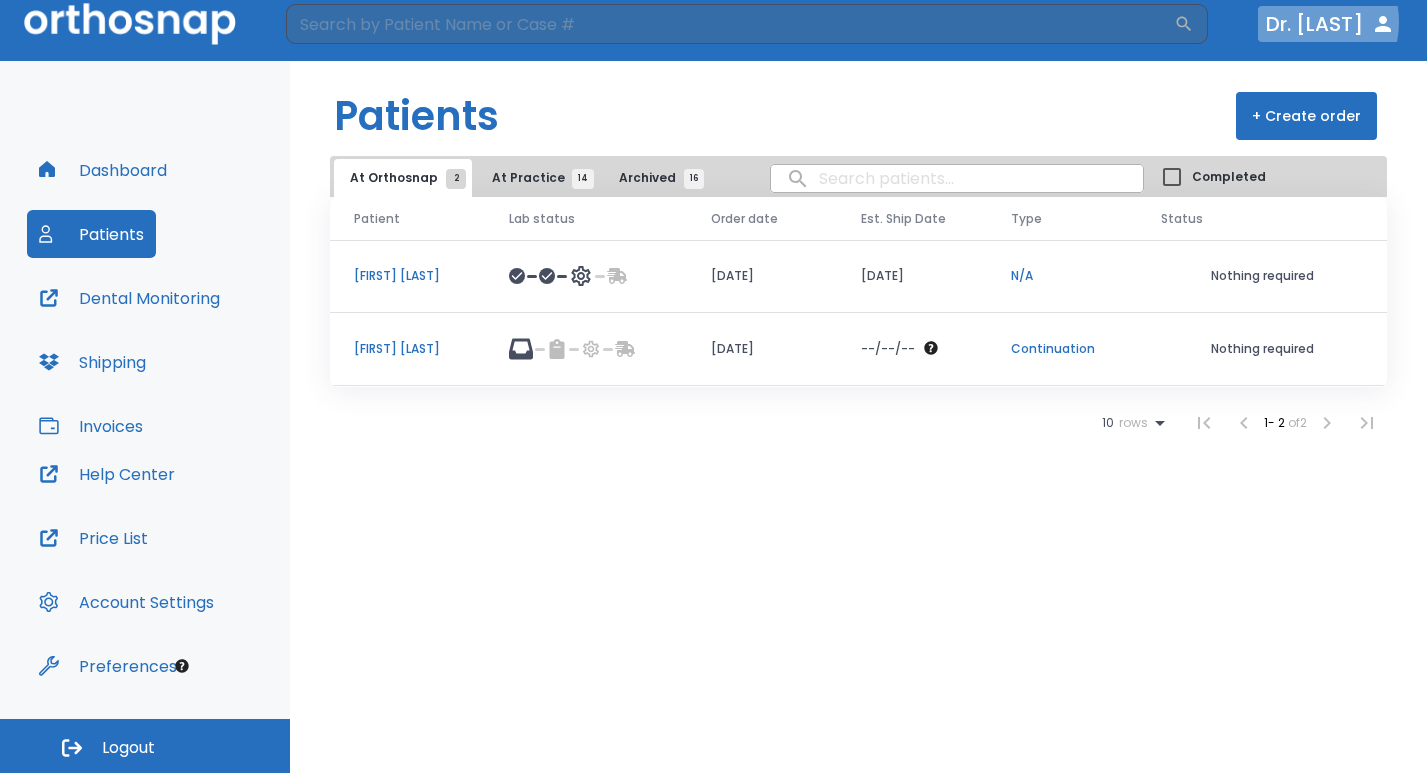 click on "Dr. [LAST]" at bounding box center [1330, 24] 